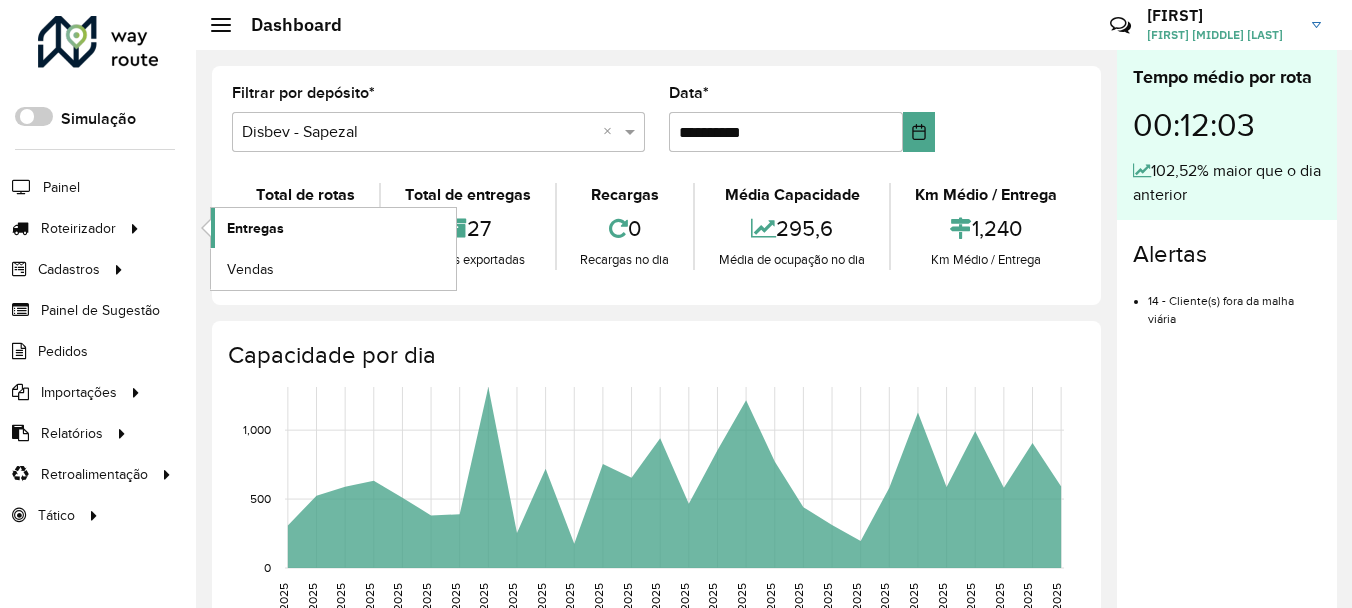 scroll, scrollTop: 0, scrollLeft: 0, axis: both 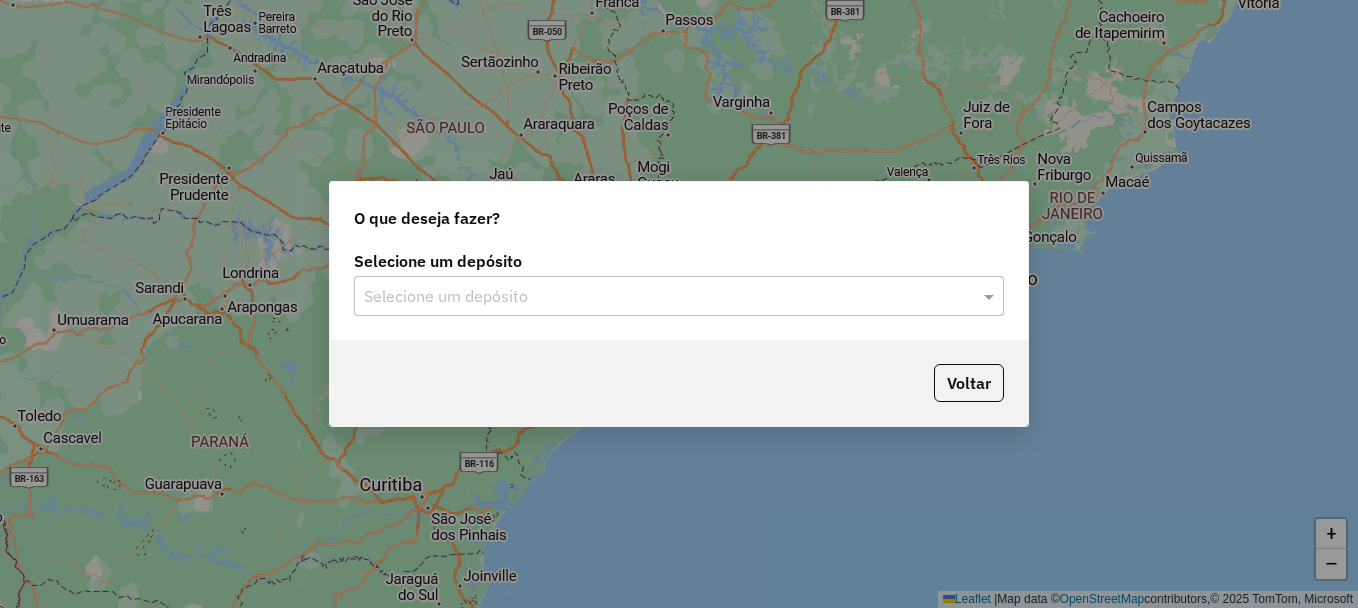 click 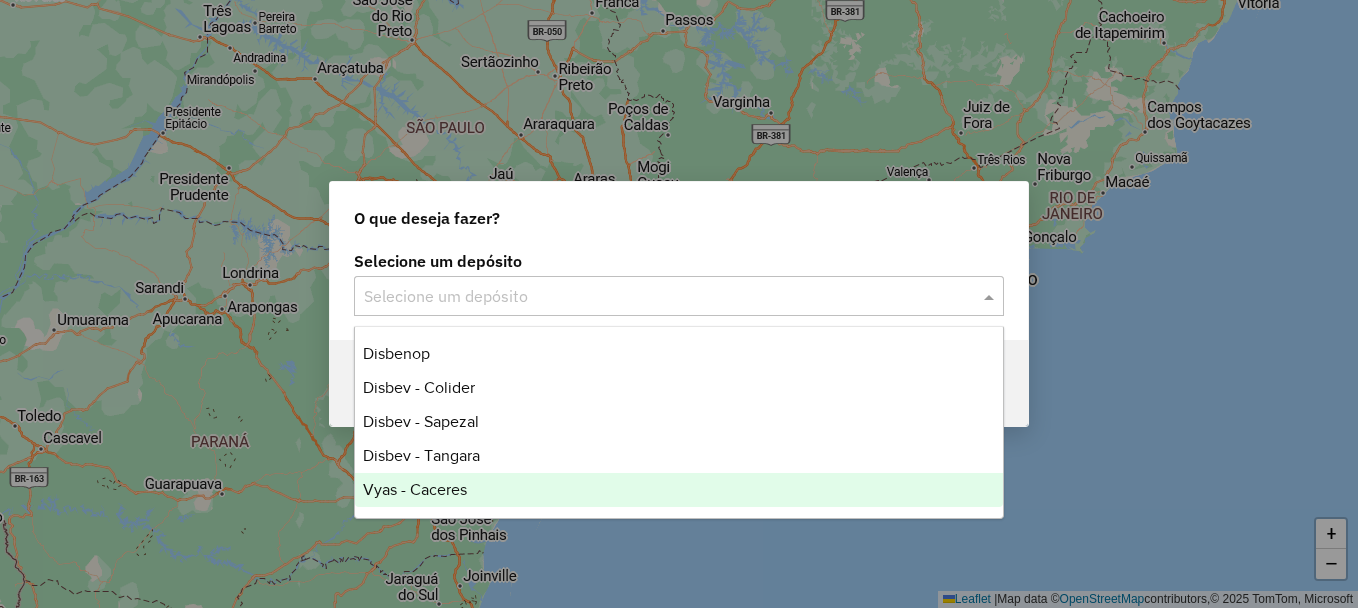 click on "Vyas - Caceres" at bounding box center [415, 489] 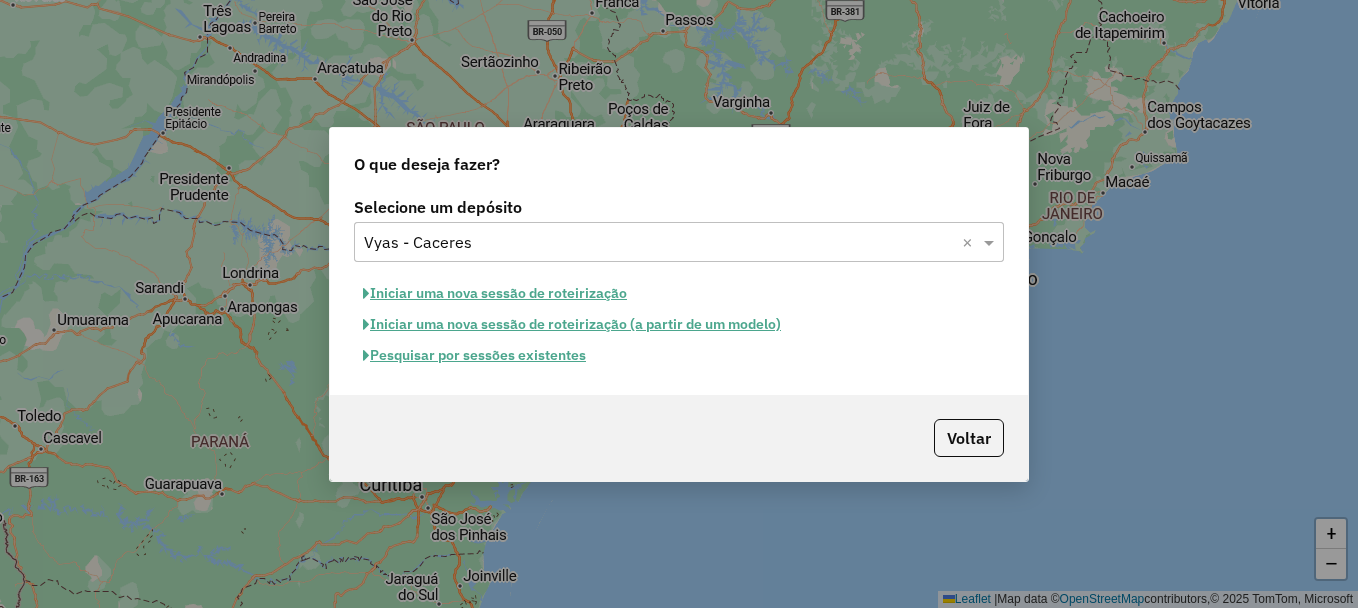 click on "Pesquisar por sessões existentes" 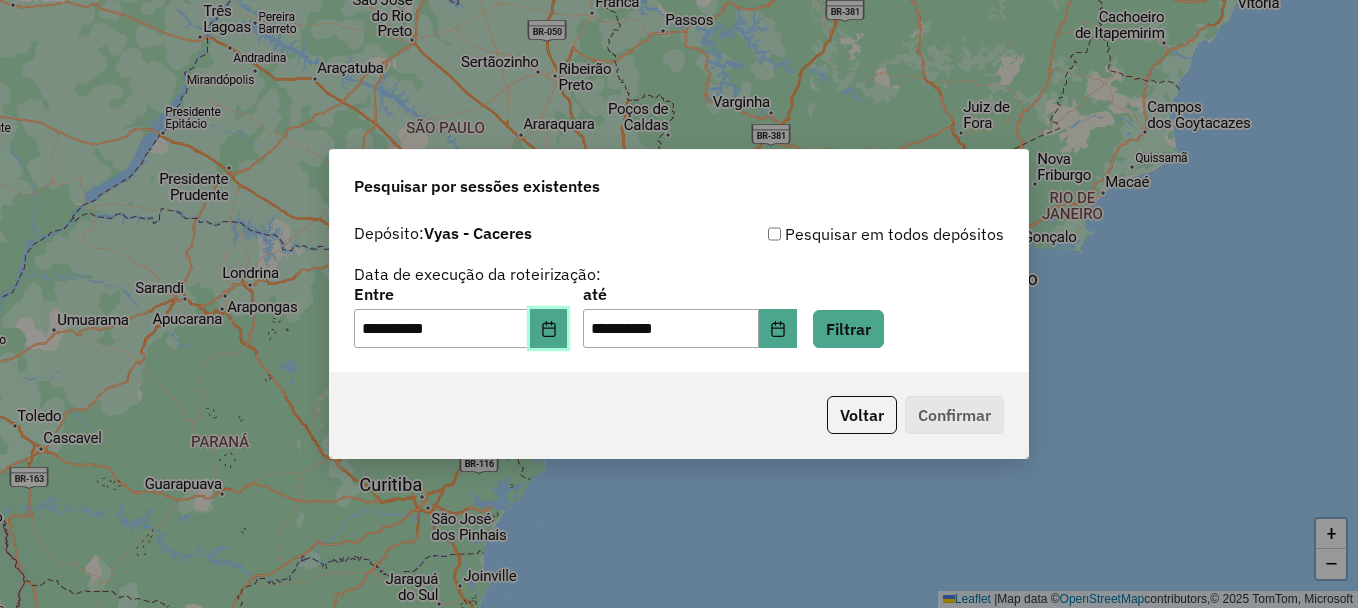 click at bounding box center (549, 329) 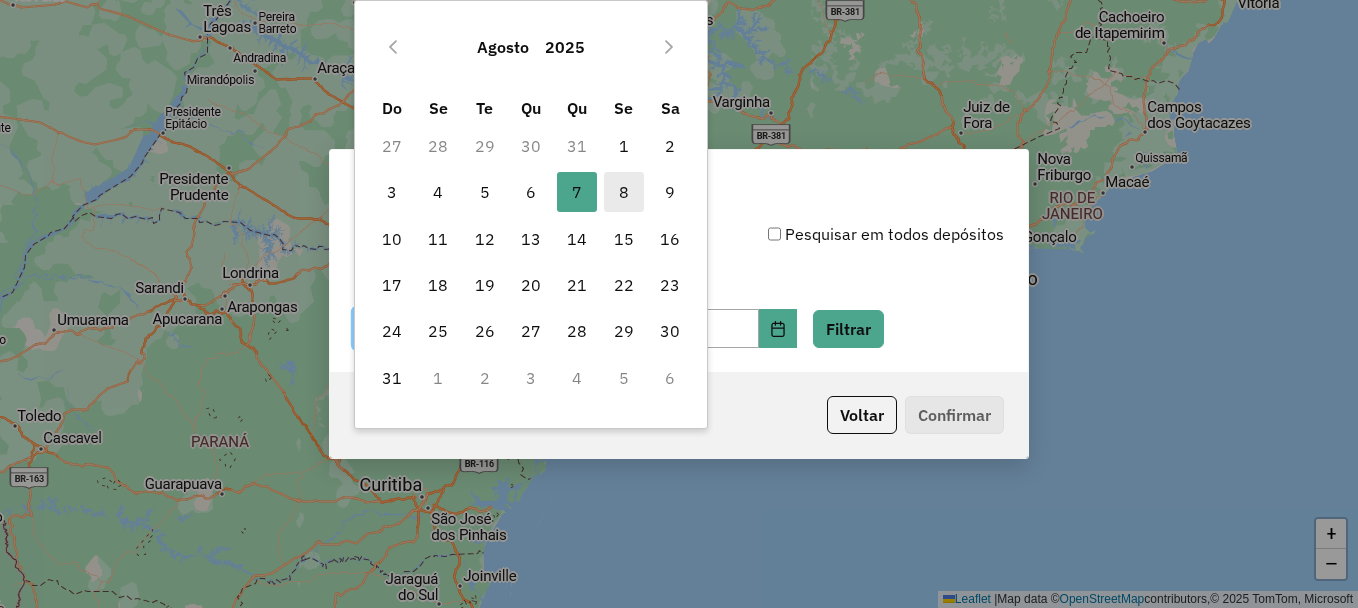click on "8" at bounding box center [624, 192] 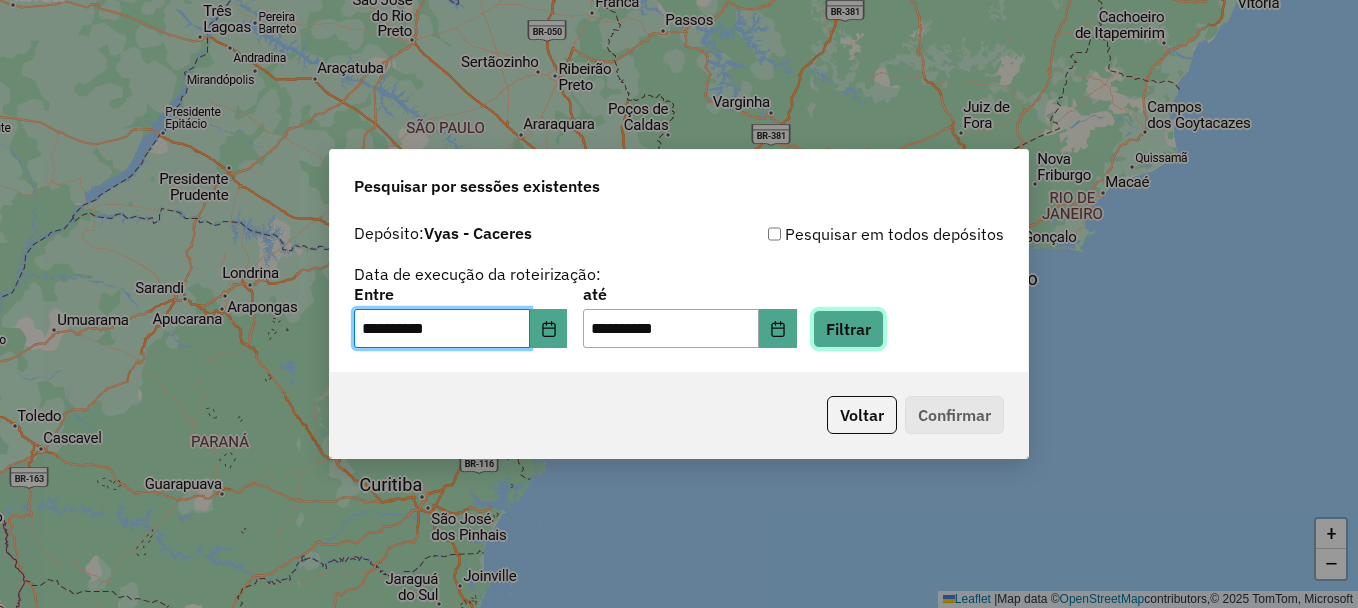 click on "Filtrar" 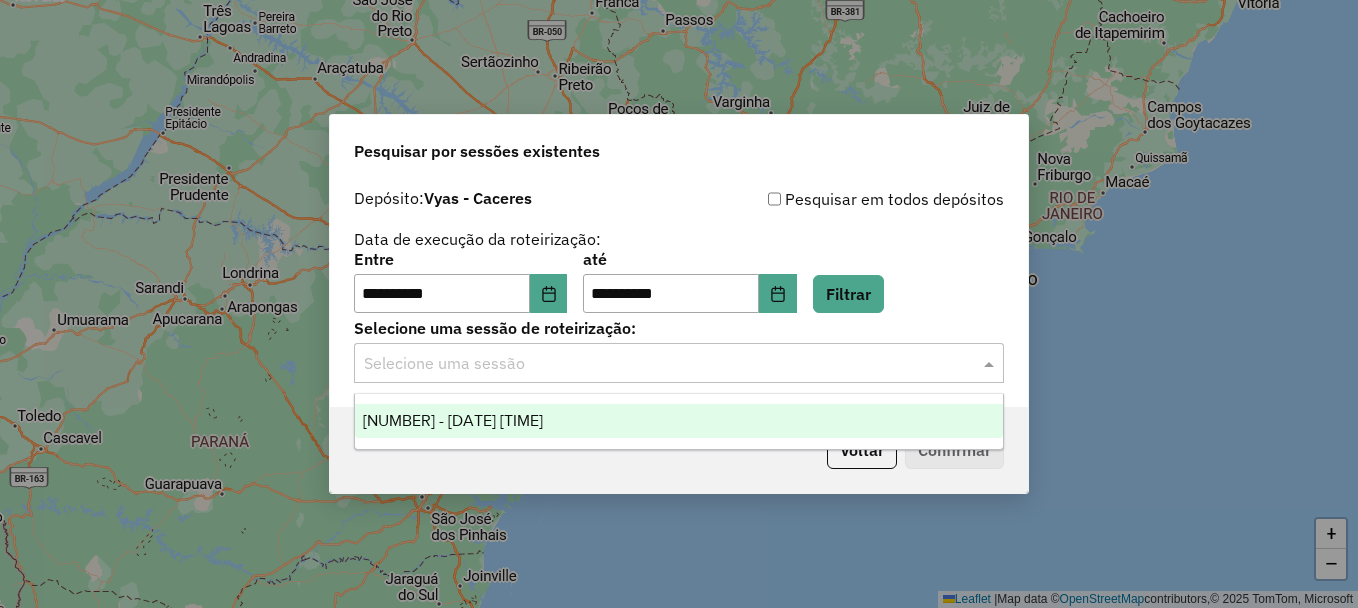 click 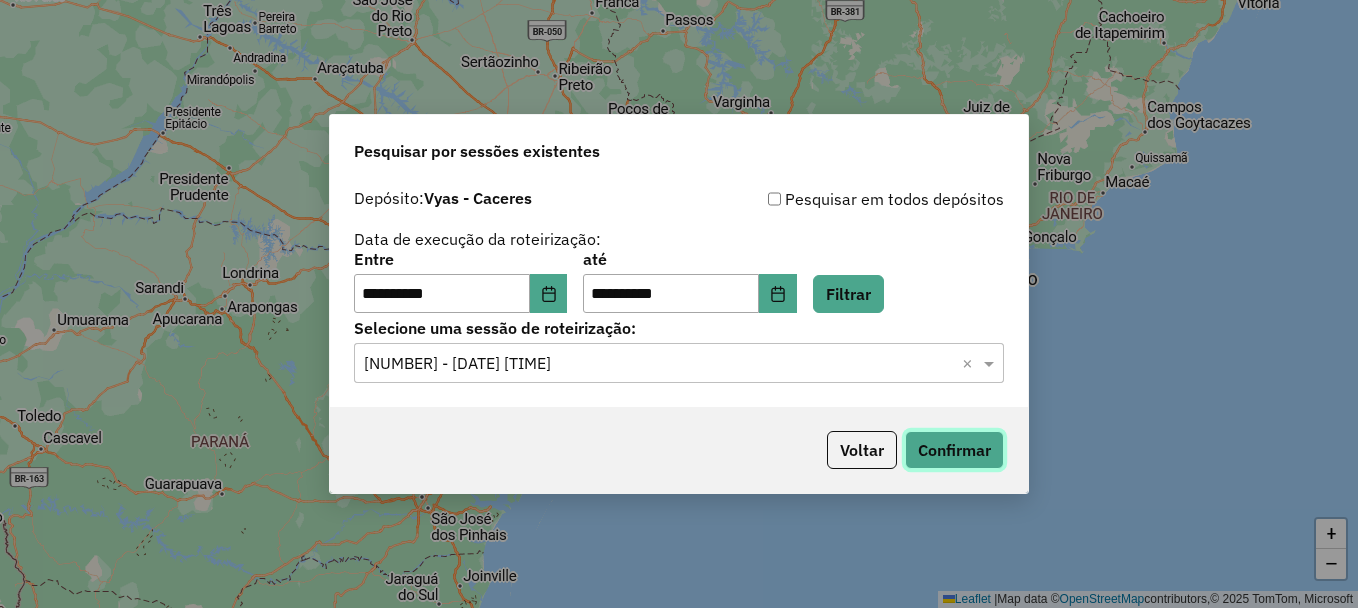 click on "Confirmar" 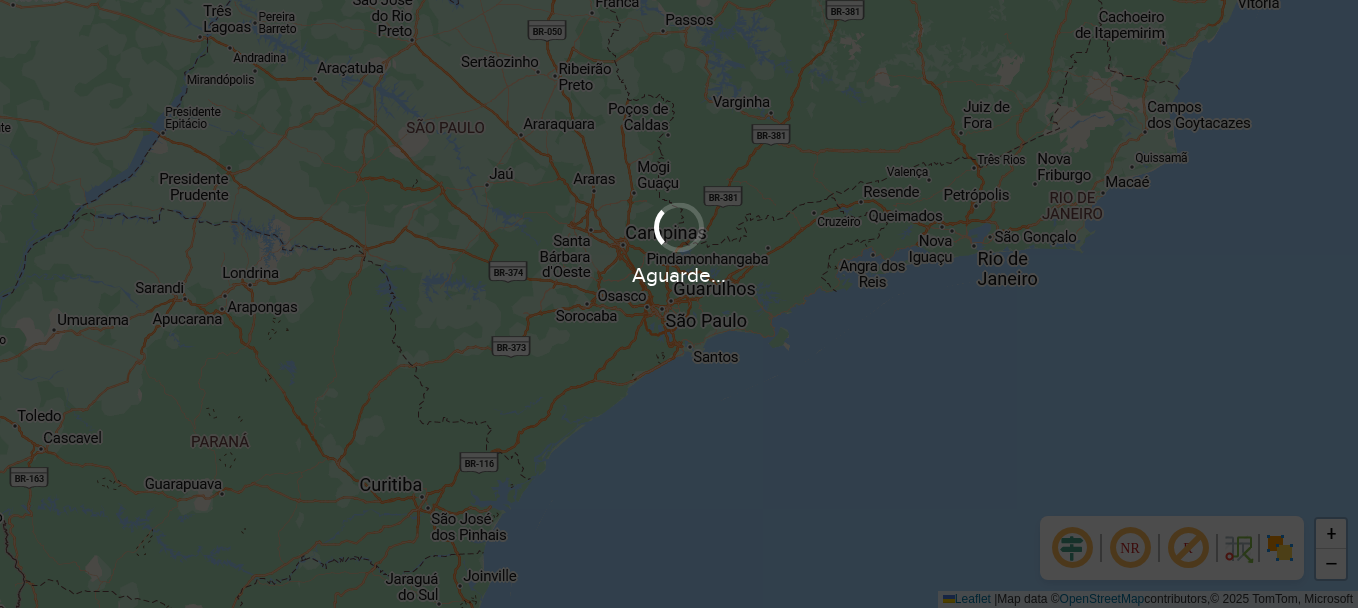 scroll, scrollTop: 0, scrollLeft: 0, axis: both 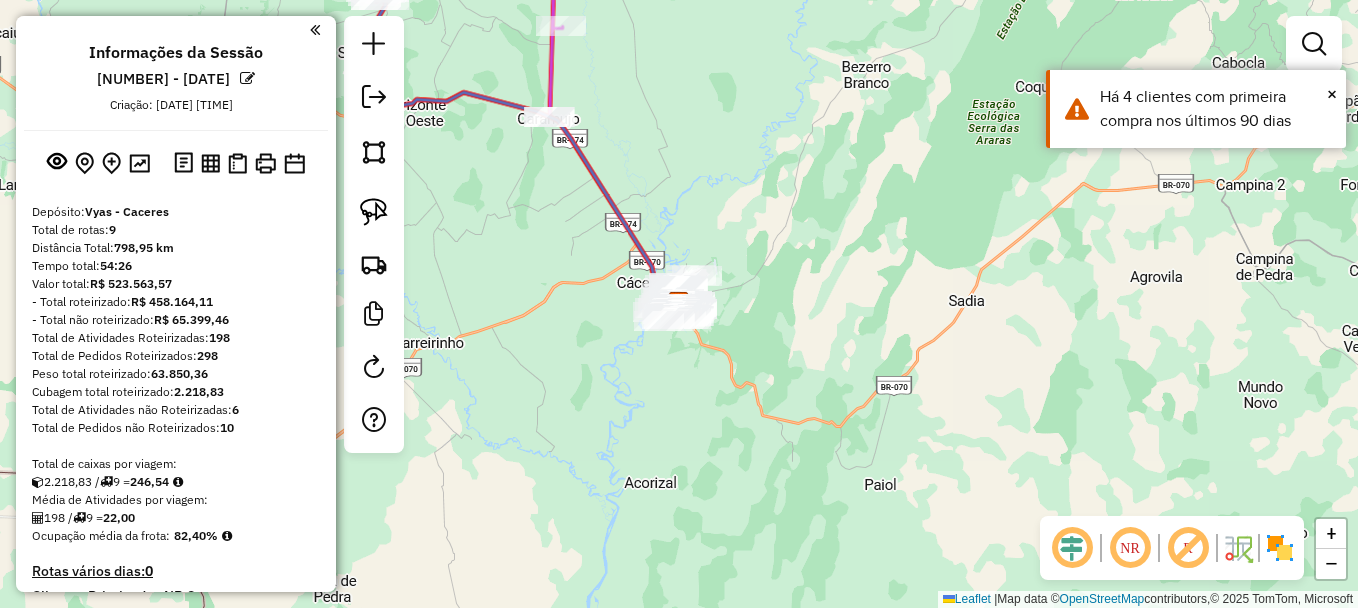 click 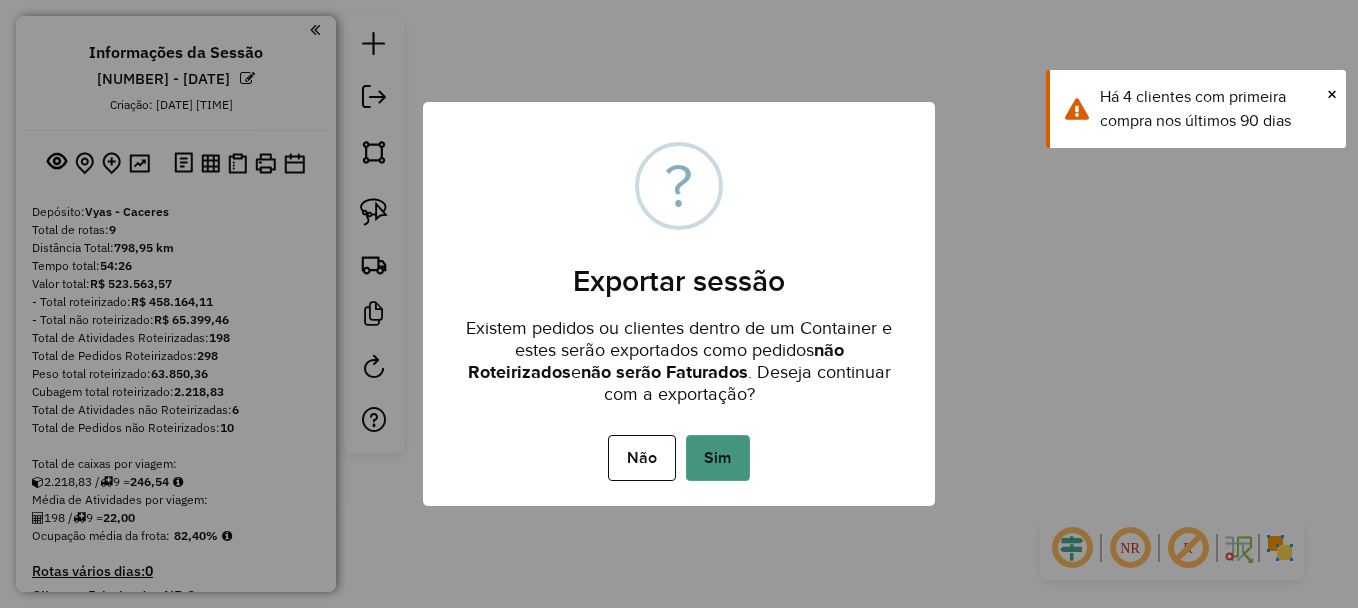 click on "Sim" at bounding box center (718, 458) 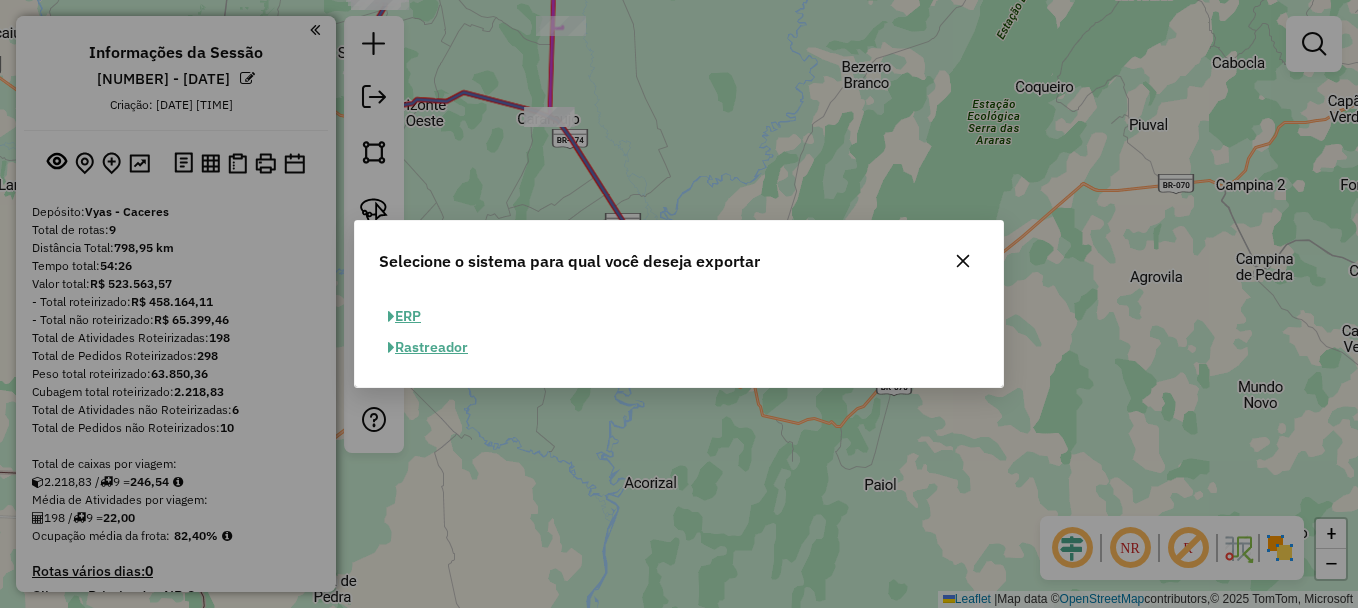 click on "ERP" 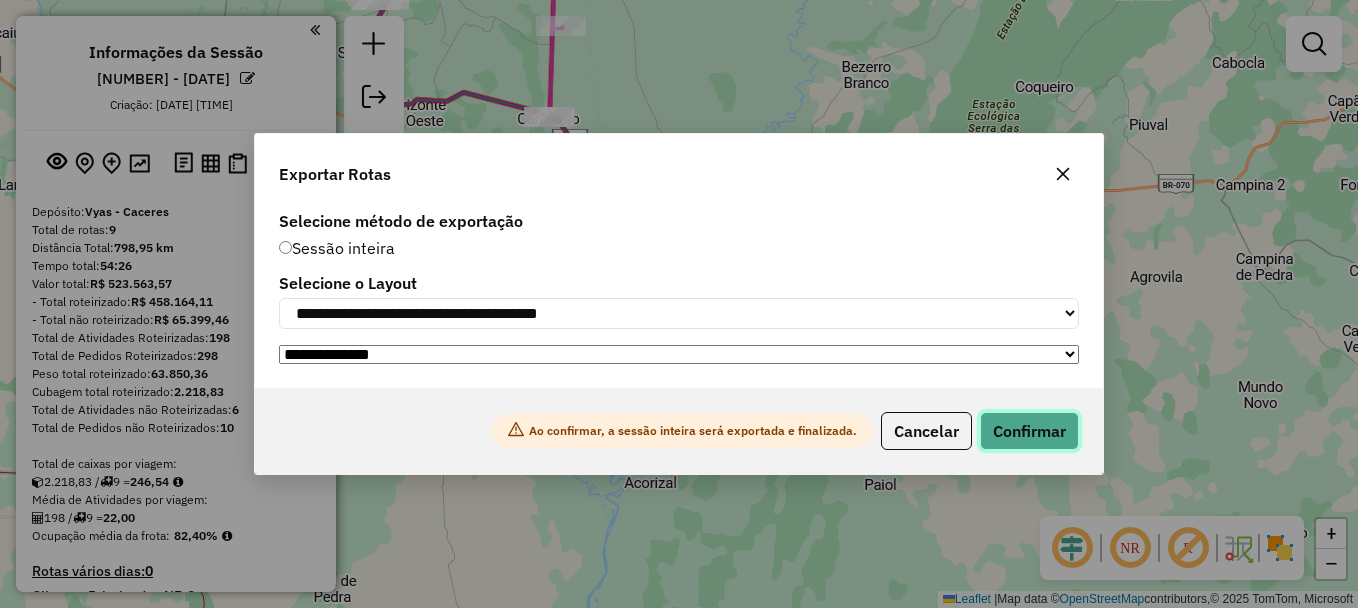 click on "Confirmar" 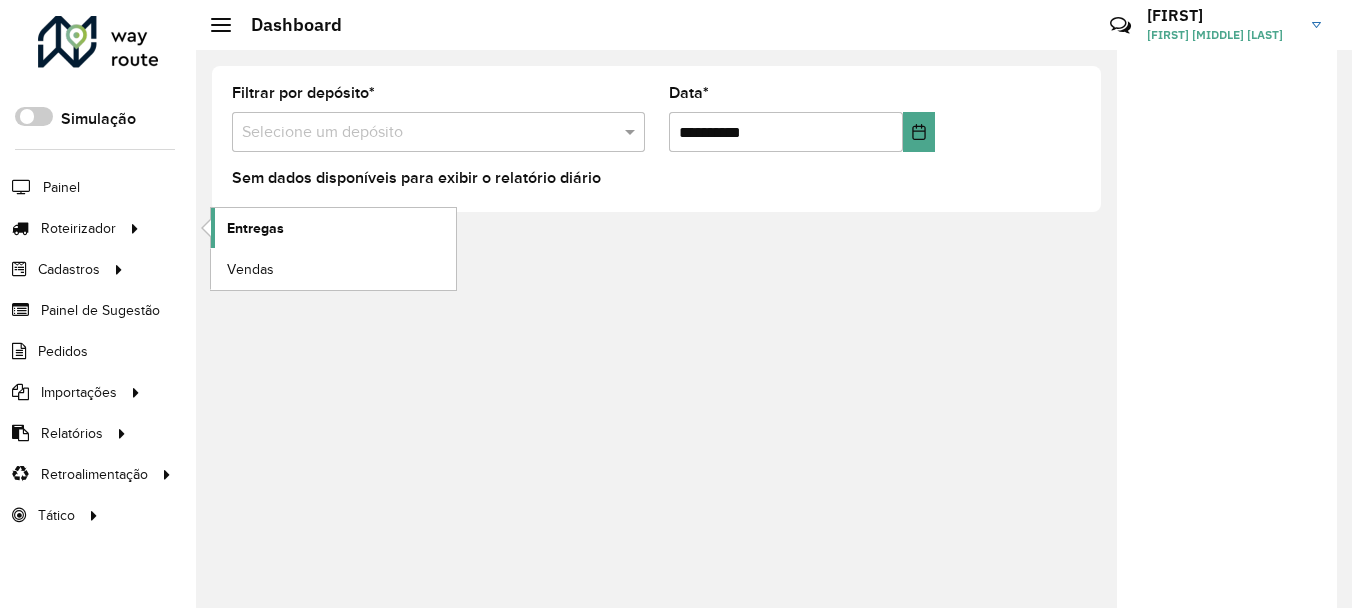 scroll, scrollTop: 0, scrollLeft: 0, axis: both 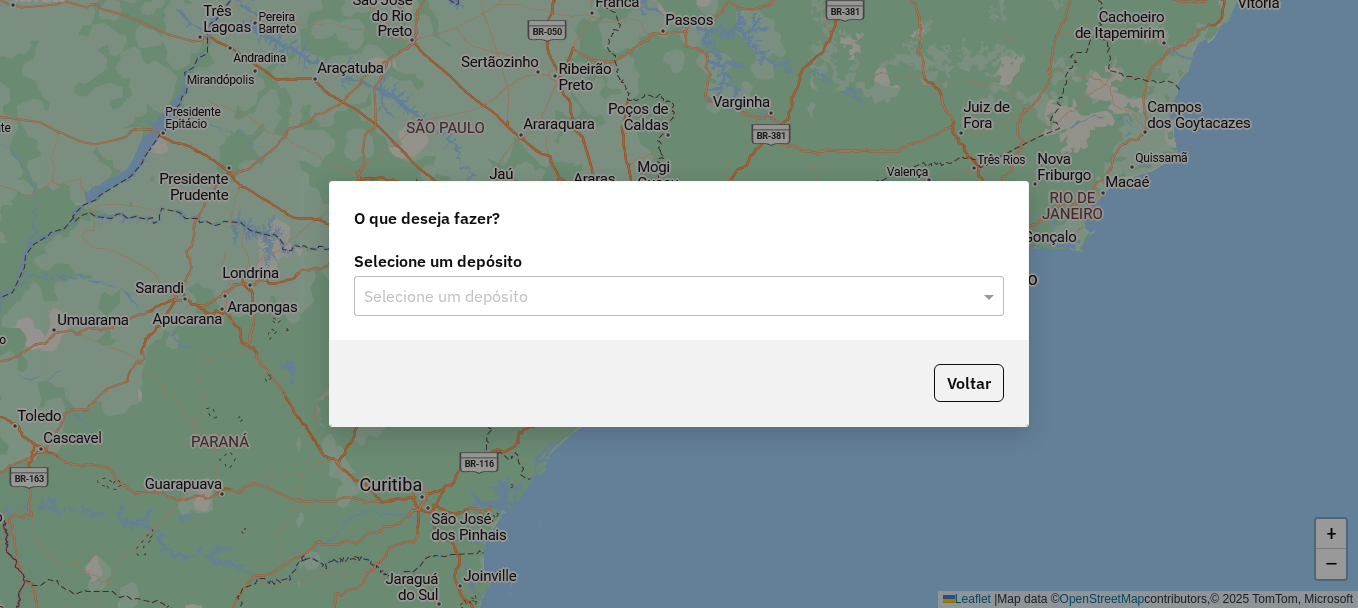 click 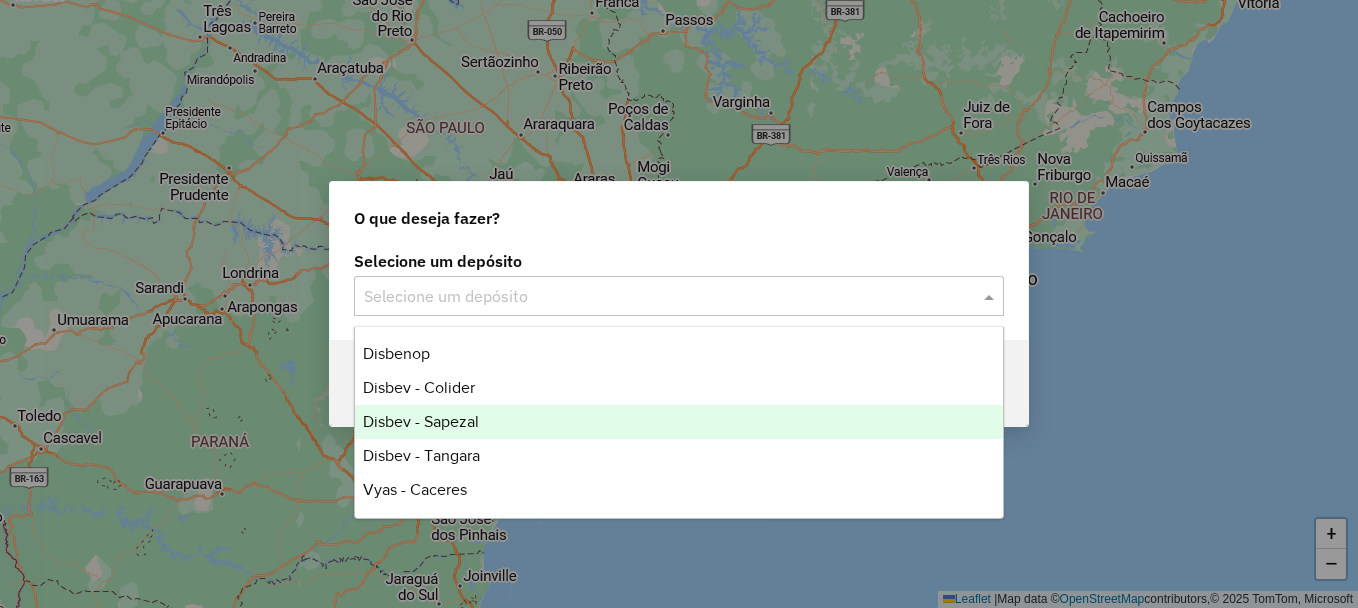 click on "Disbev - Sapezal" at bounding box center (421, 421) 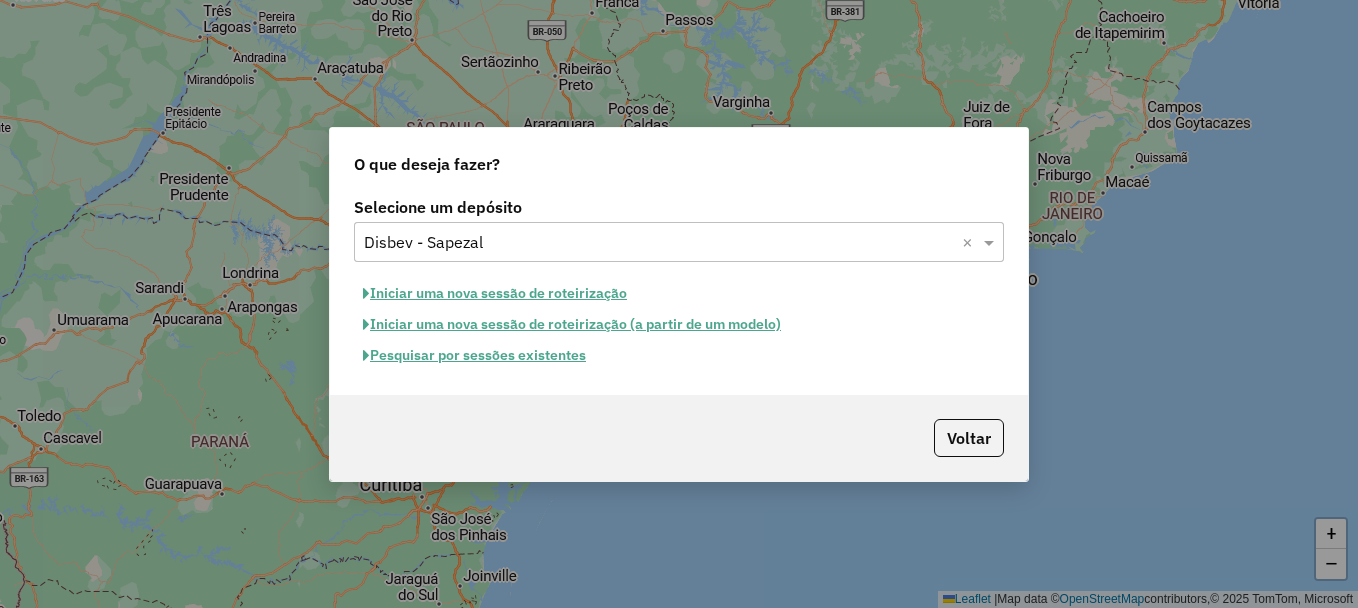 click on "Pesquisar por sessões existentes" 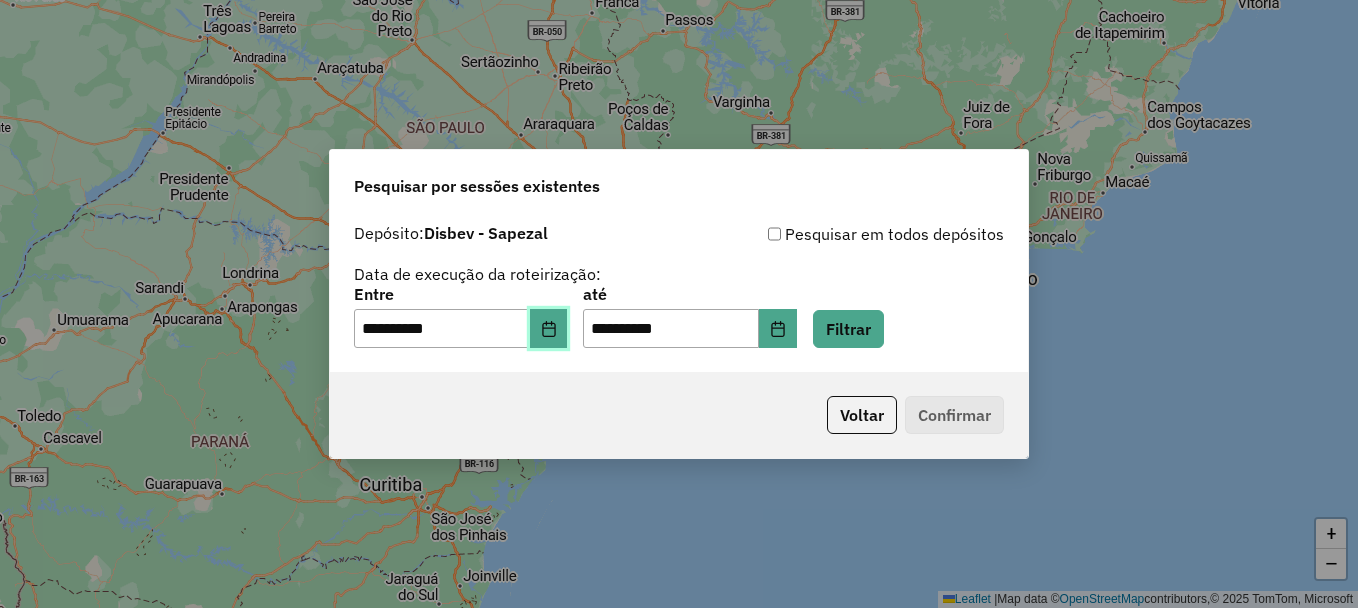 click at bounding box center (549, 329) 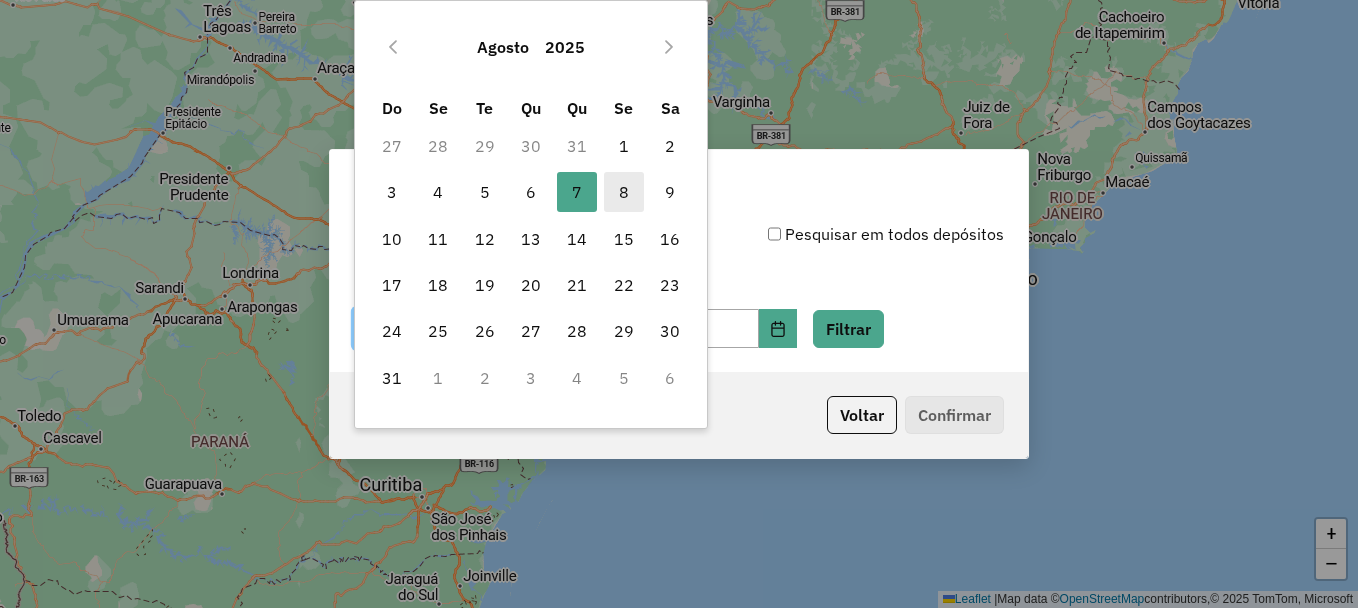 click on "8" at bounding box center (624, 192) 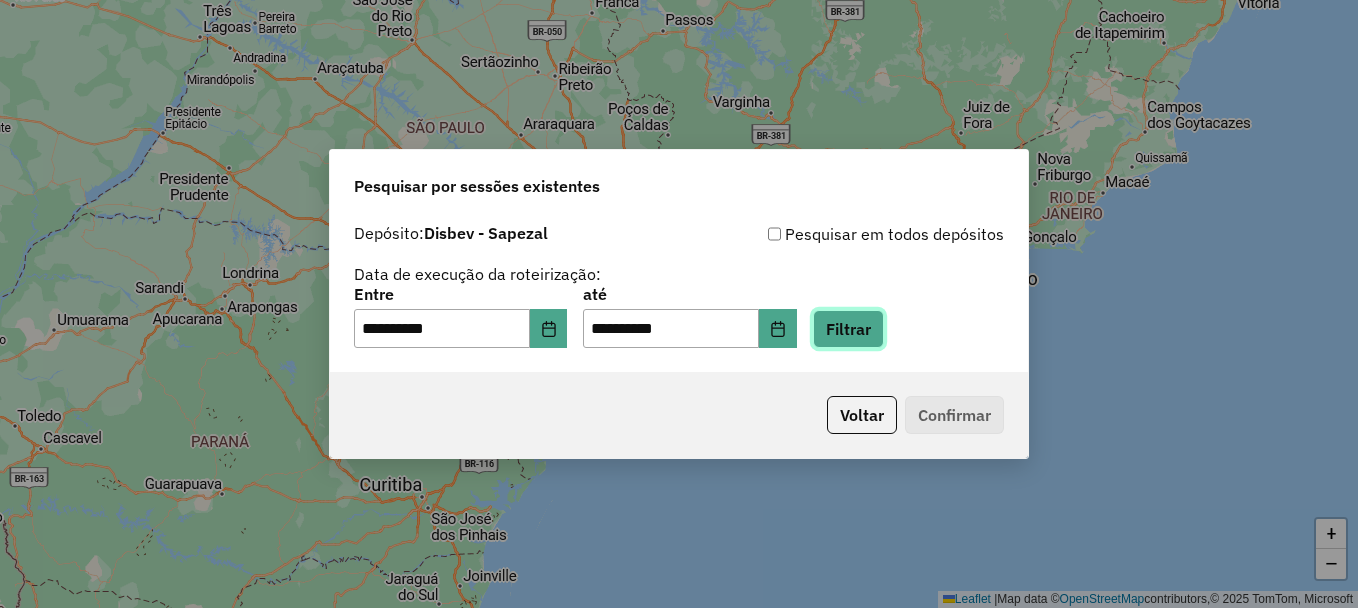click on "Filtrar" 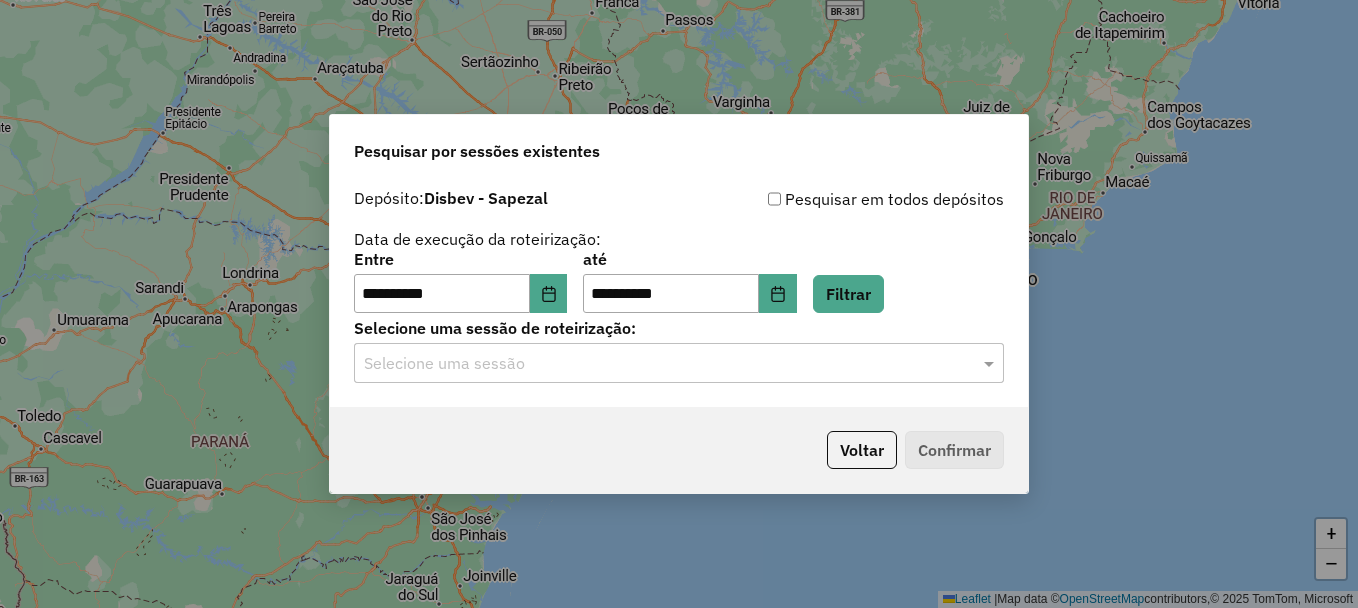 click on "**********" at bounding box center (679, 304) 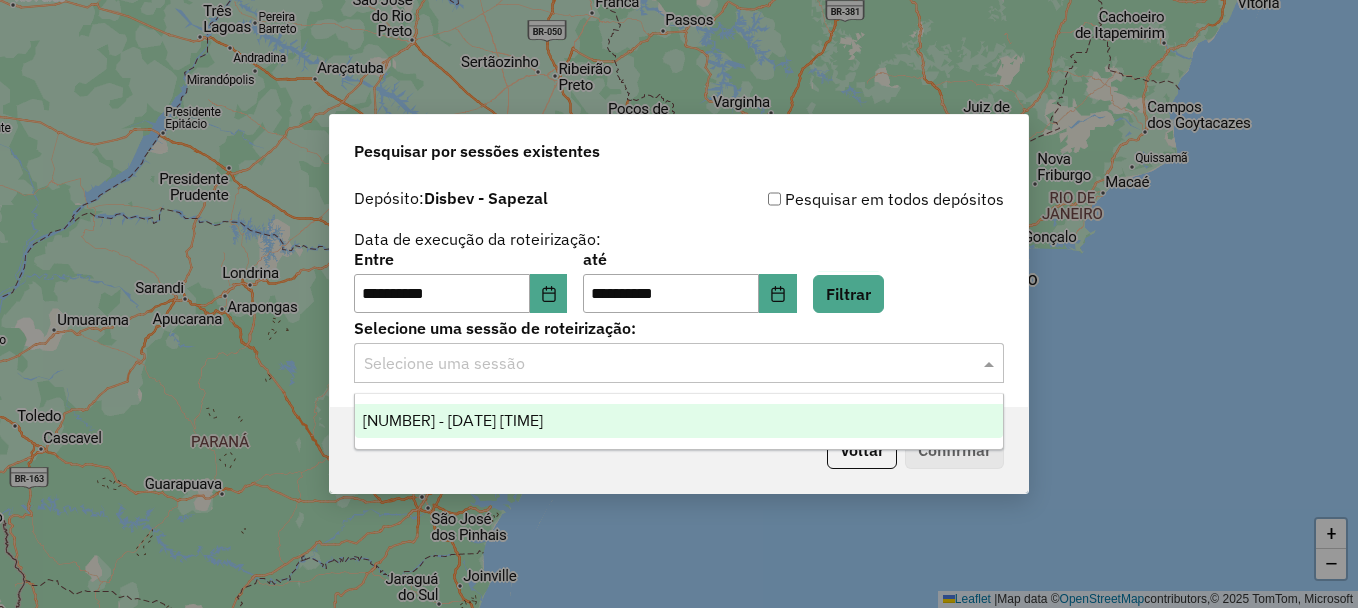 click 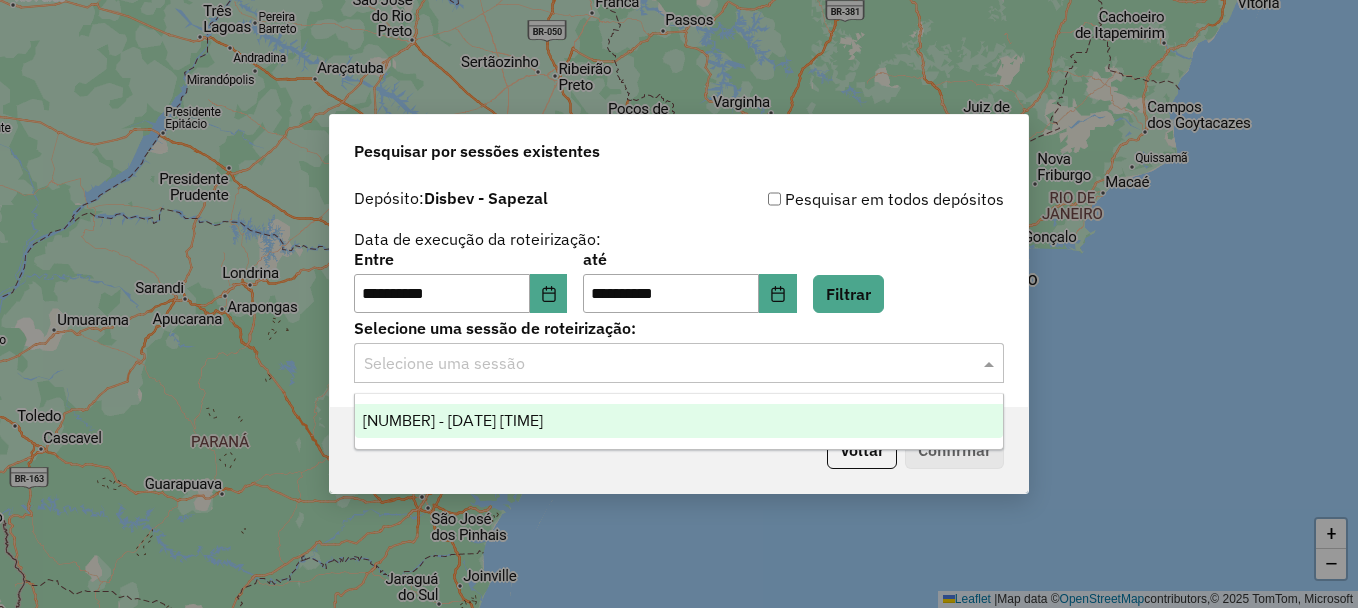 click on "976718 - 08/08/2025 19:27" at bounding box center (453, 420) 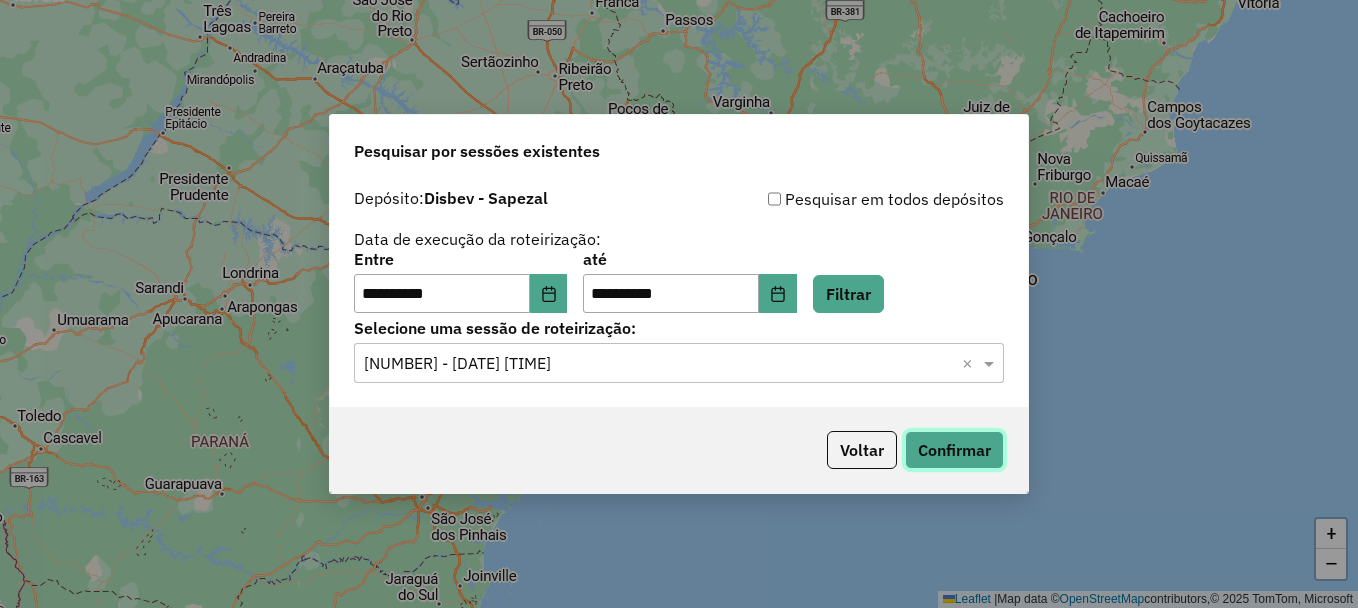 click on "Confirmar" 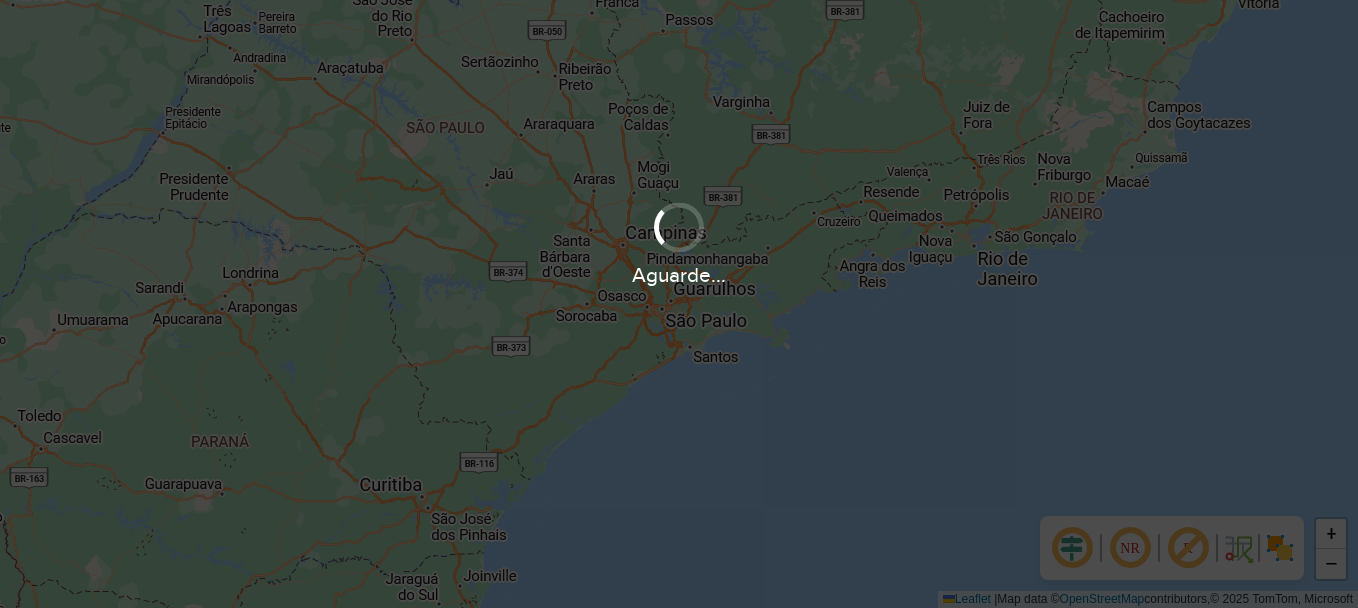 scroll, scrollTop: 0, scrollLeft: 0, axis: both 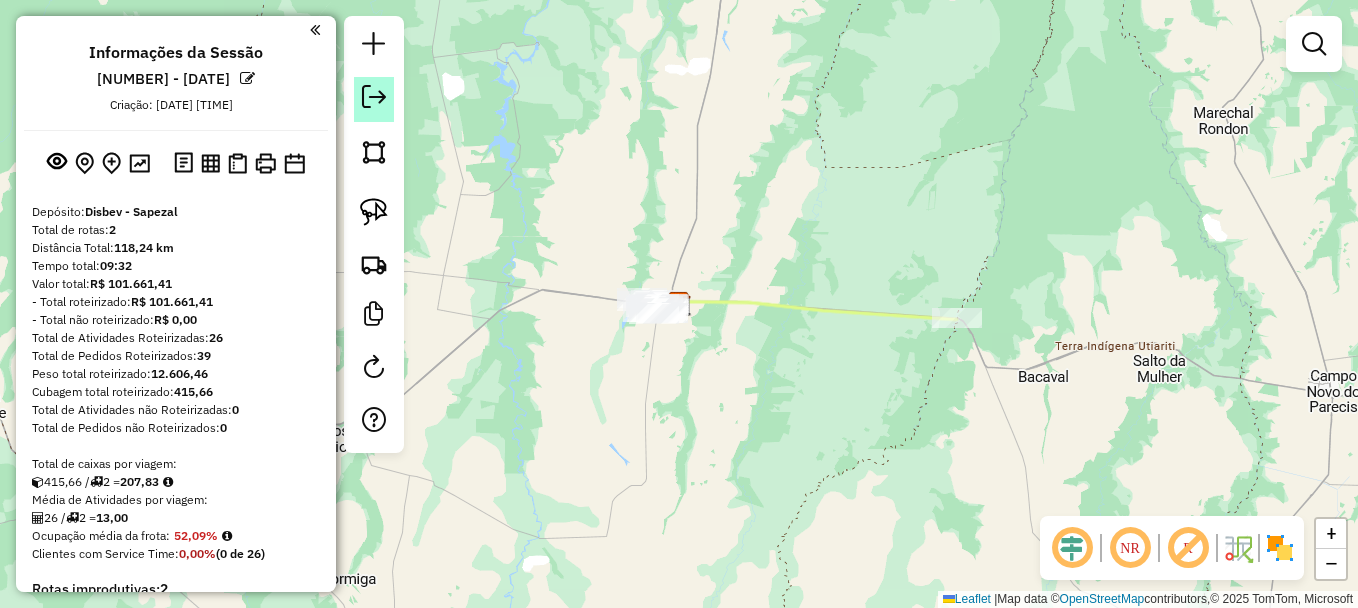 click 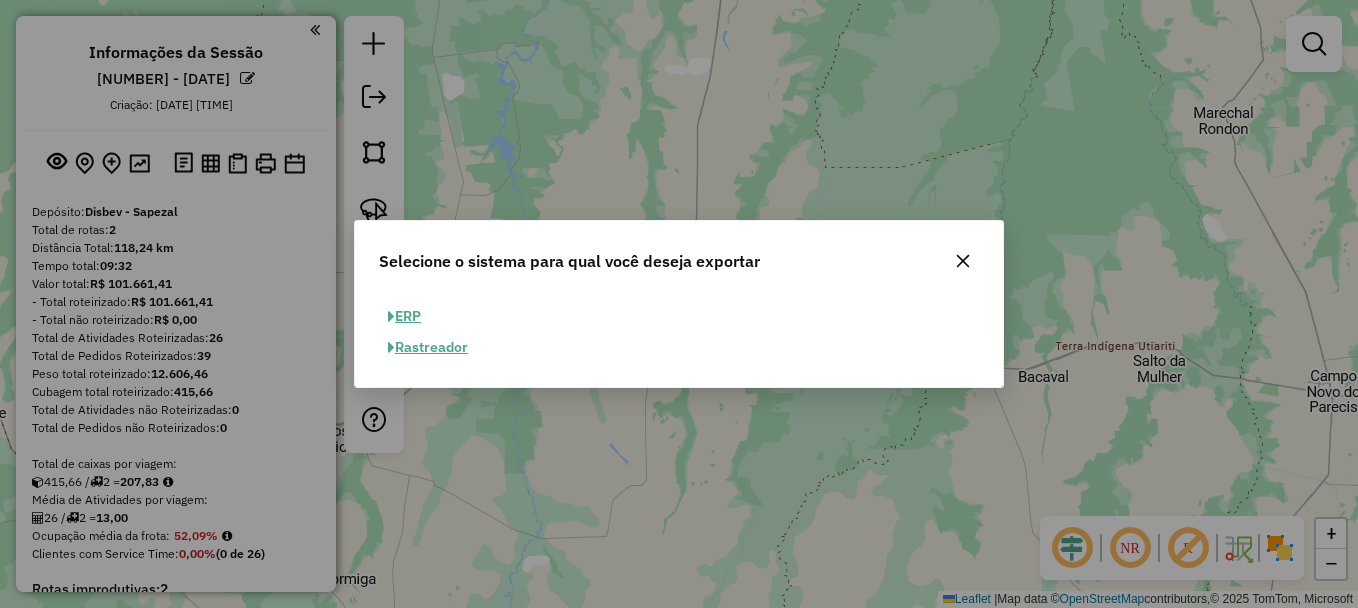click on "ERP" 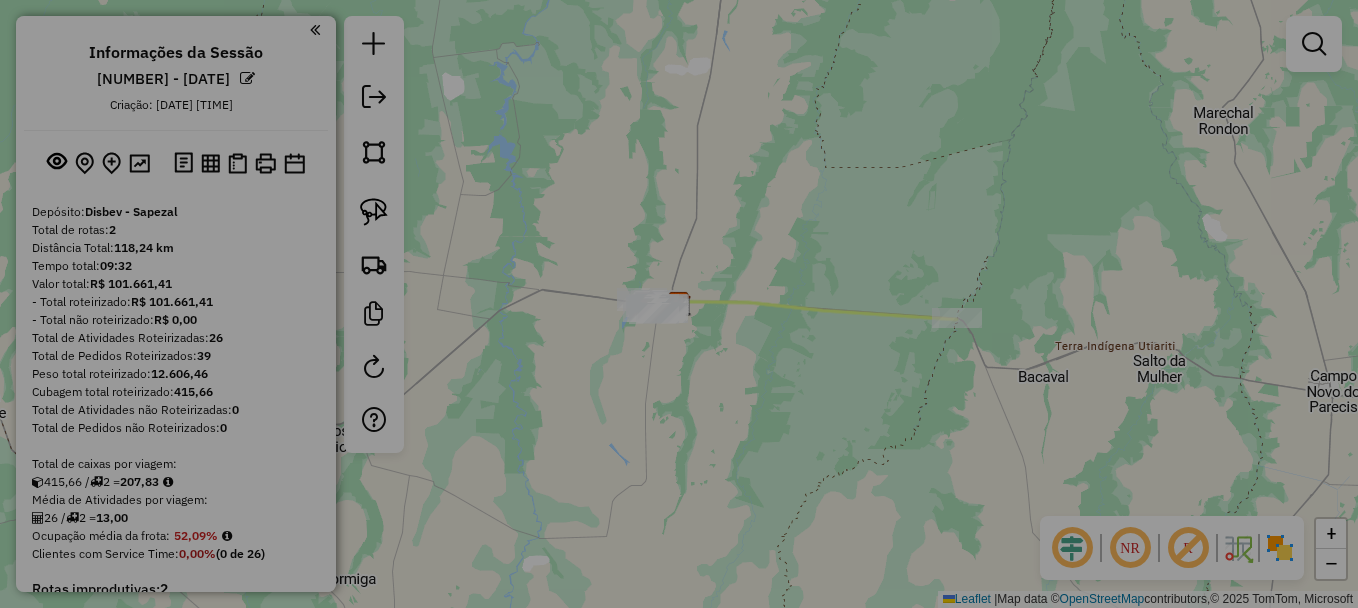 select on "**" 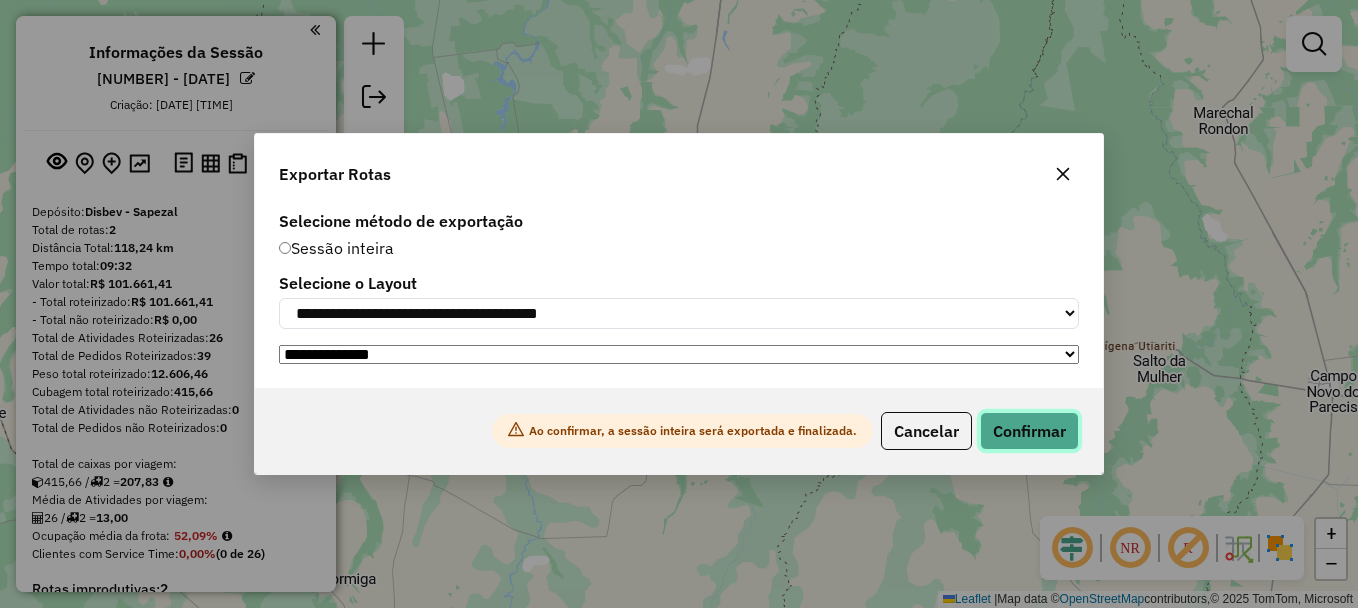 click on "Confirmar" 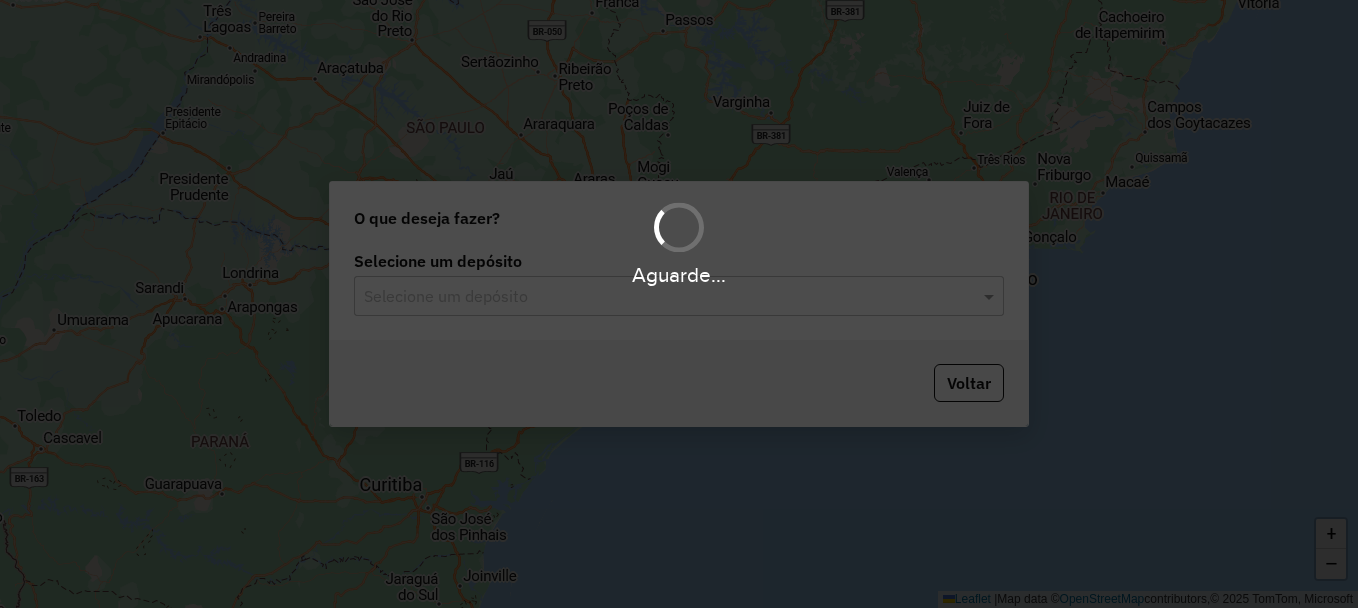 scroll, scrollTop: 0, scrollLeft: 0, axis: both 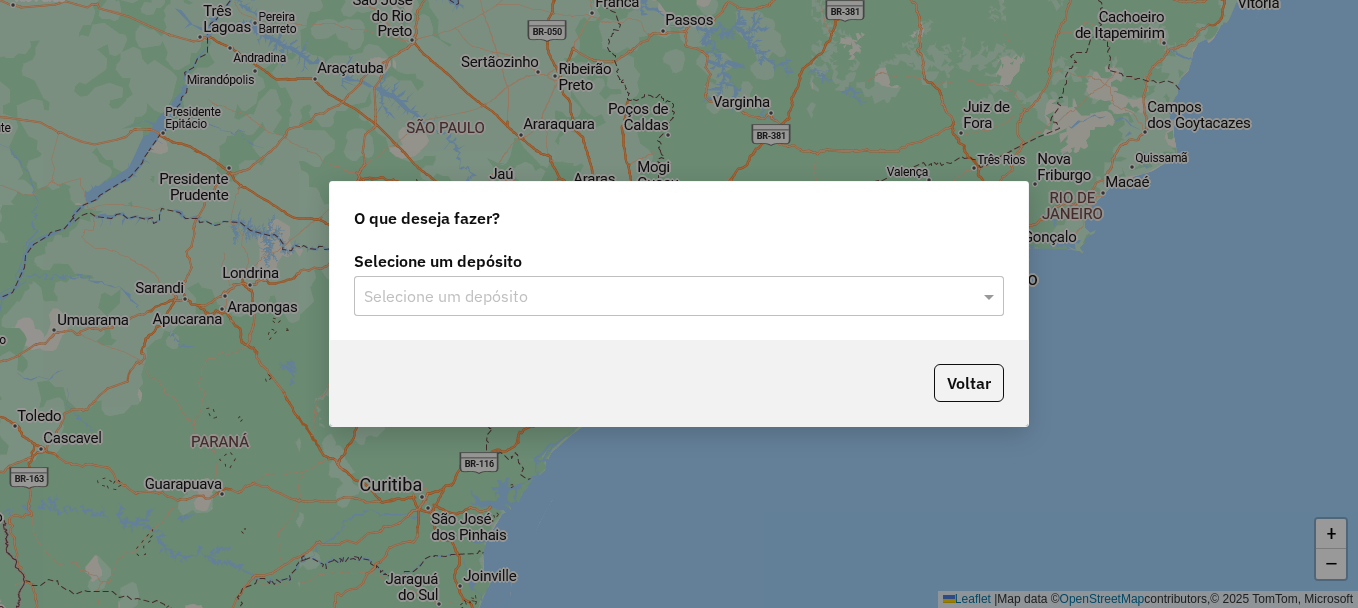 drag, startPoint x: 554, startPoint y: 294, endPoint x: 512, endPoint y: 309, distance: 44.598206 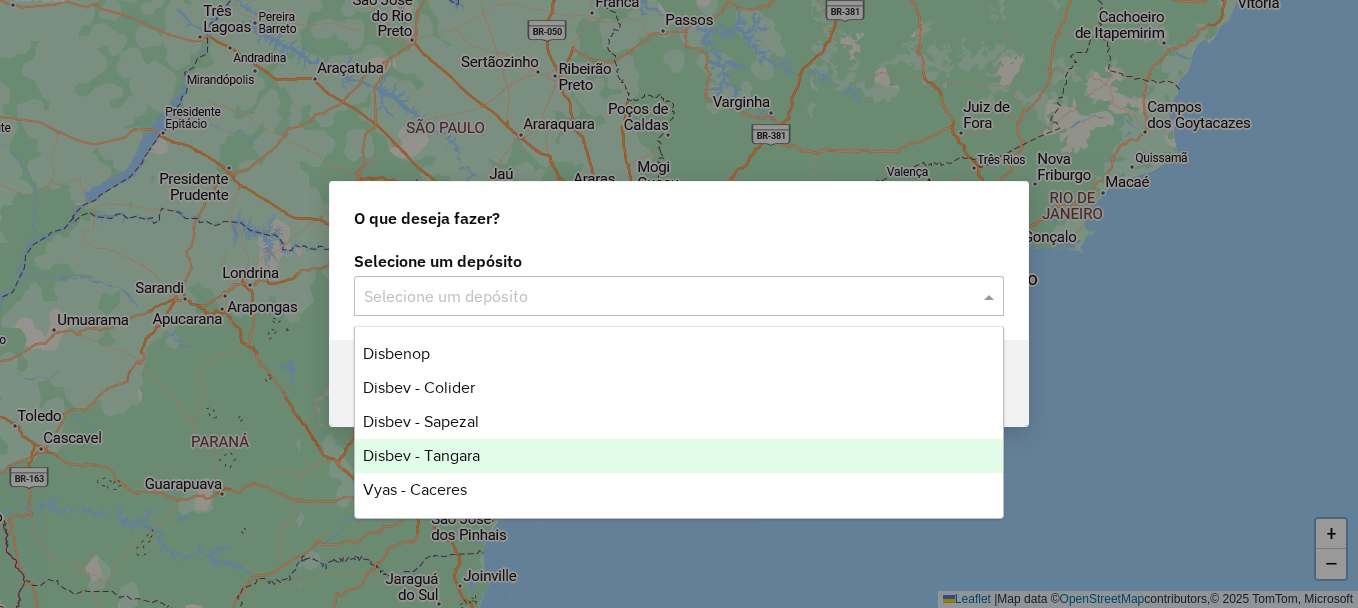 click on "Disbev - Tangara" at bounding box center [421, 455] 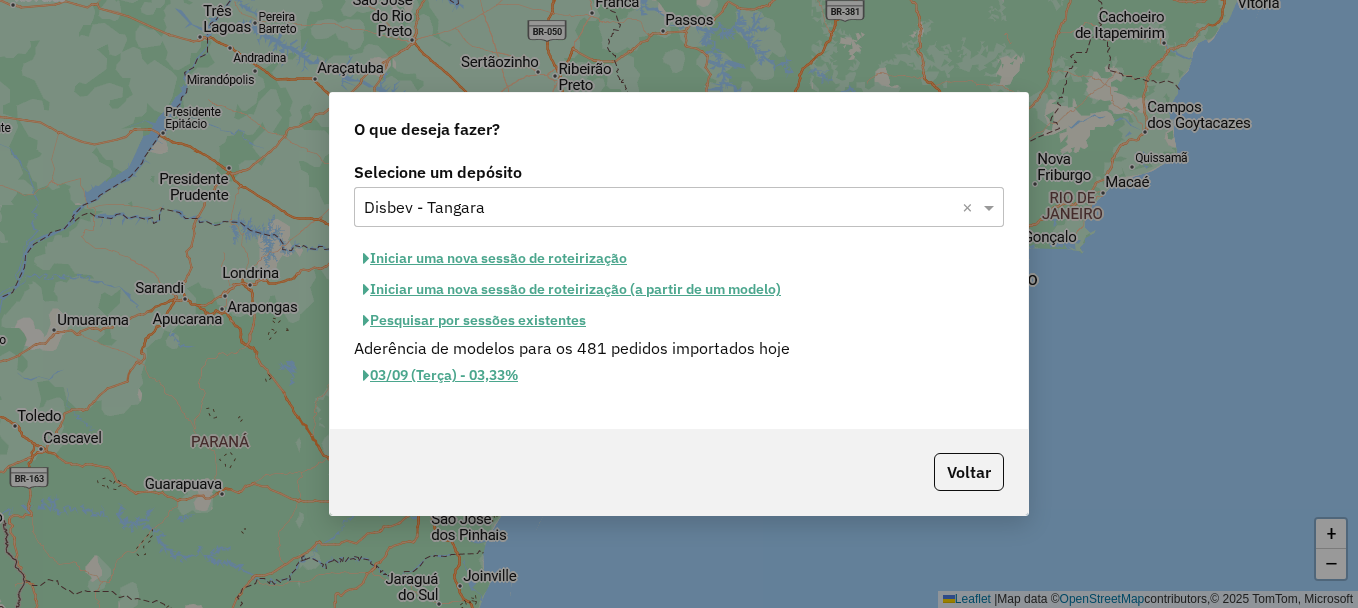 click on "Pesquisar por sessões existentes" 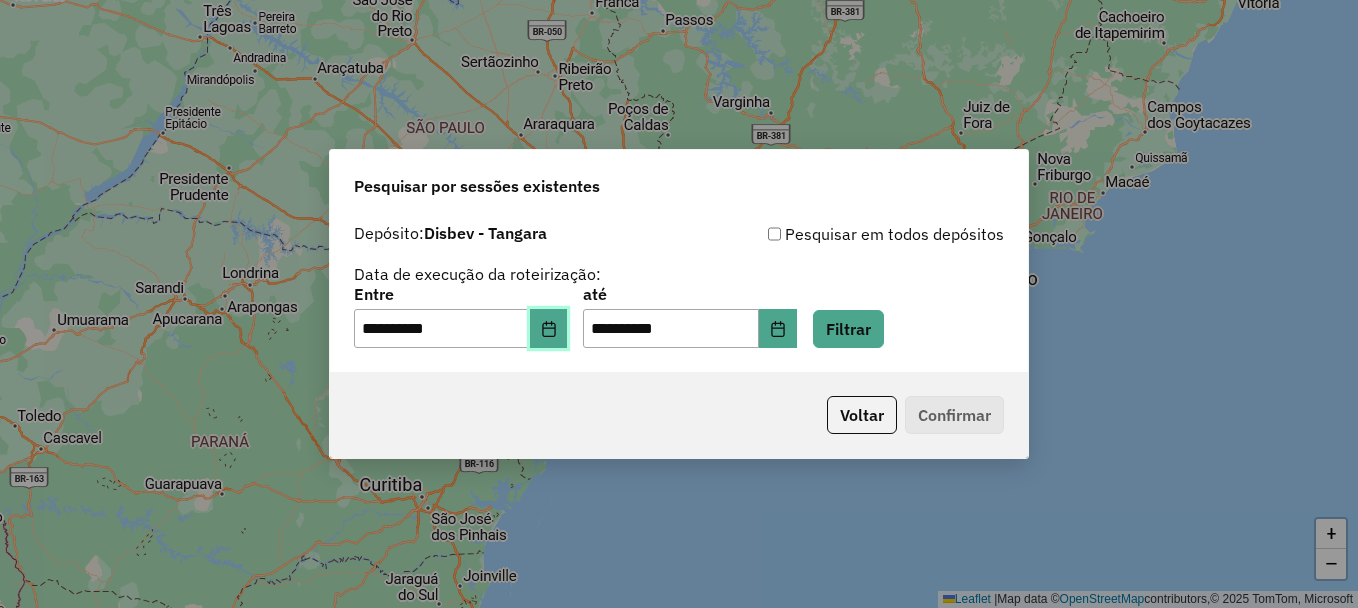 click 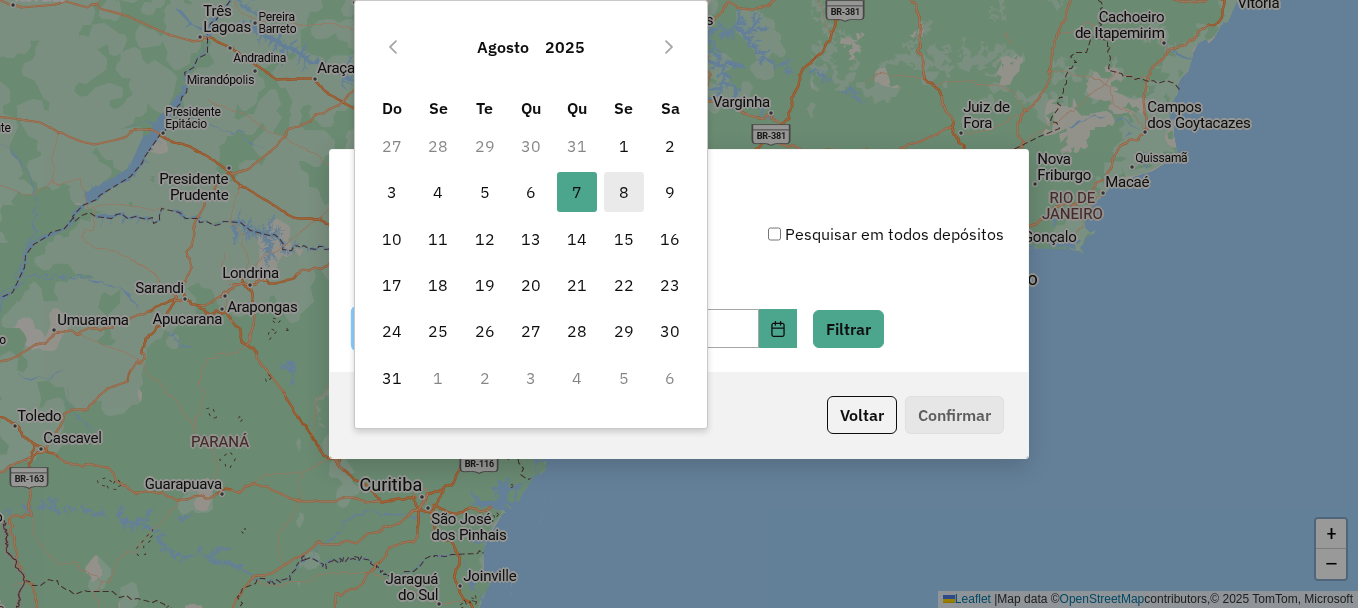 click on "8" at bounding box center (624, 192) 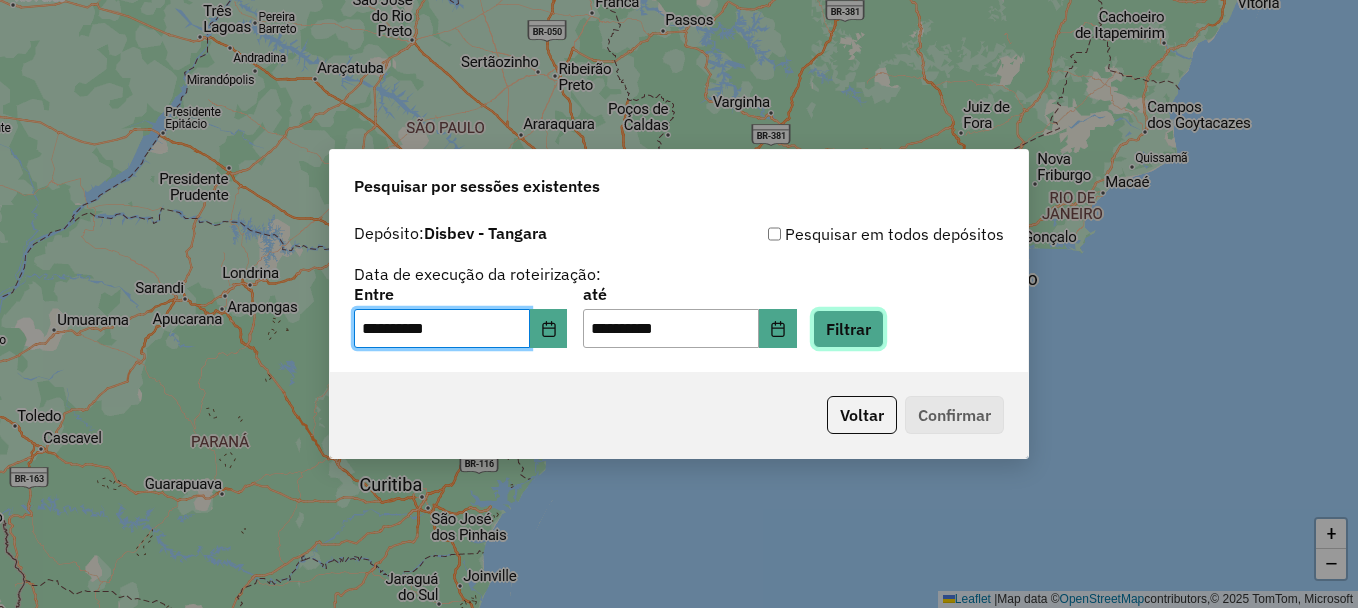 click on "Filtrar" 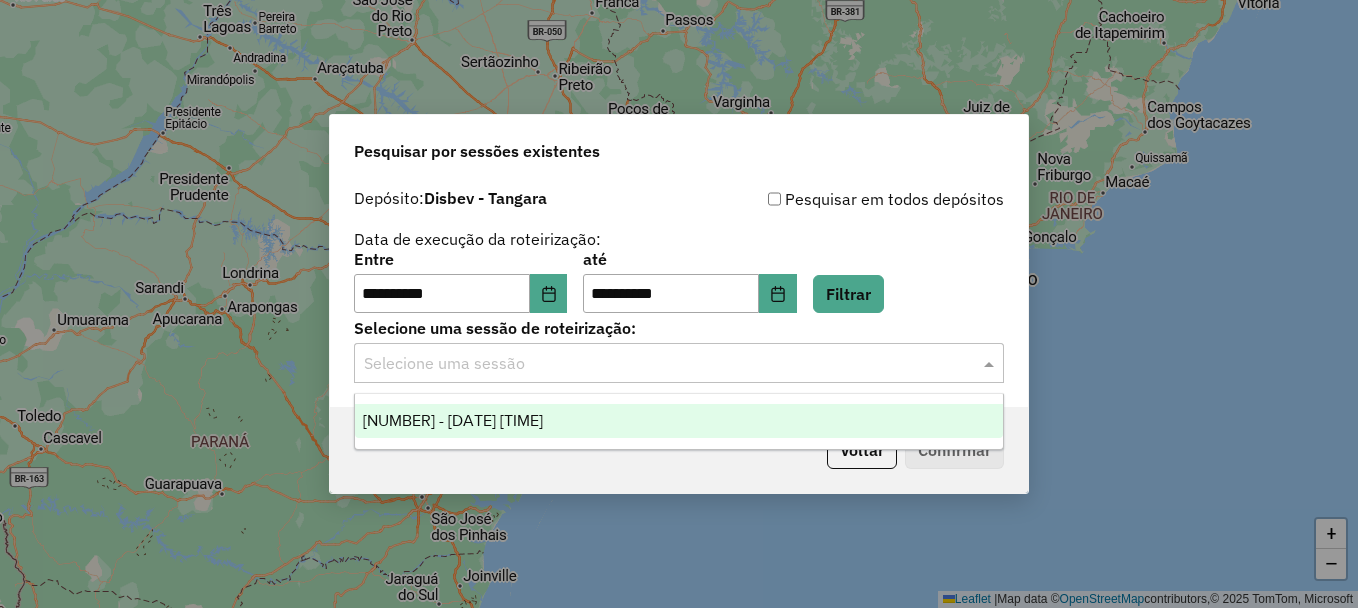 click 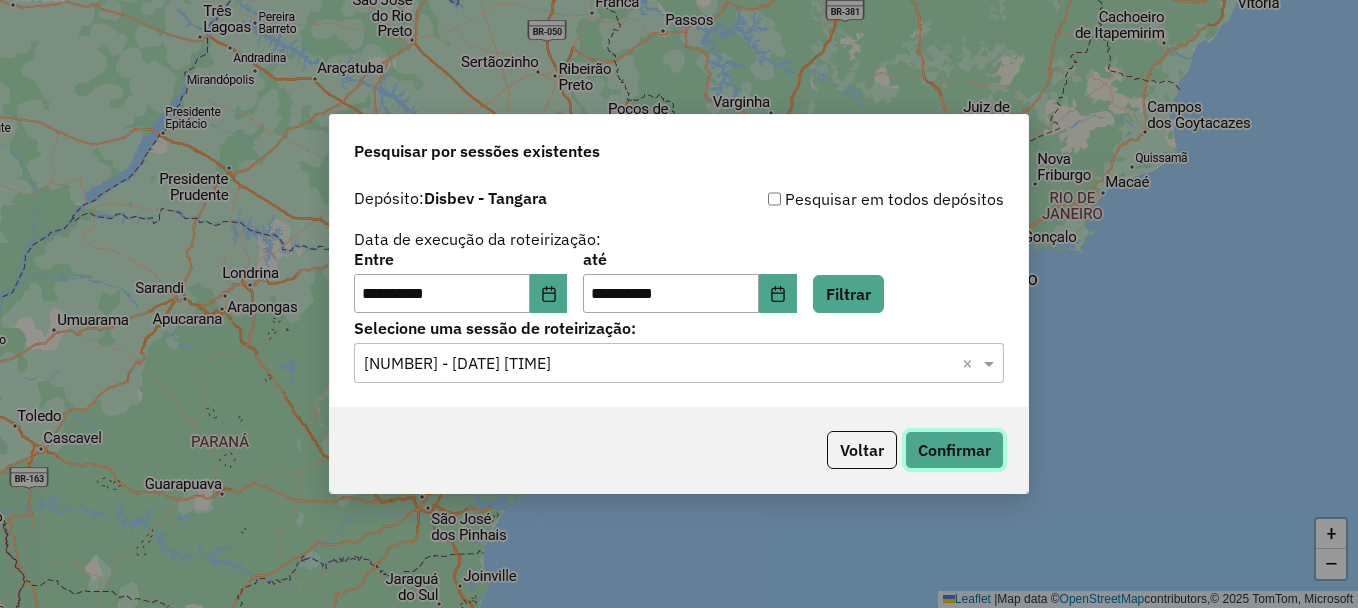 click on "Confirmar" 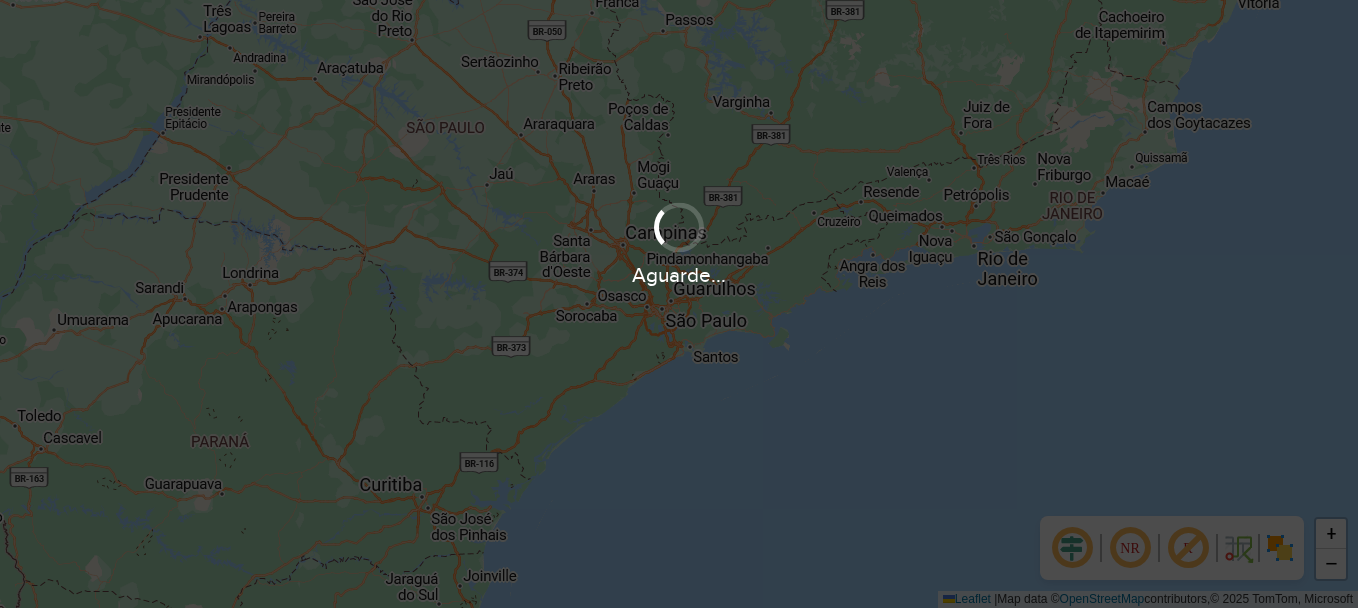 scroll, scrollTop: 0, scrollLeft: 0, axis: both 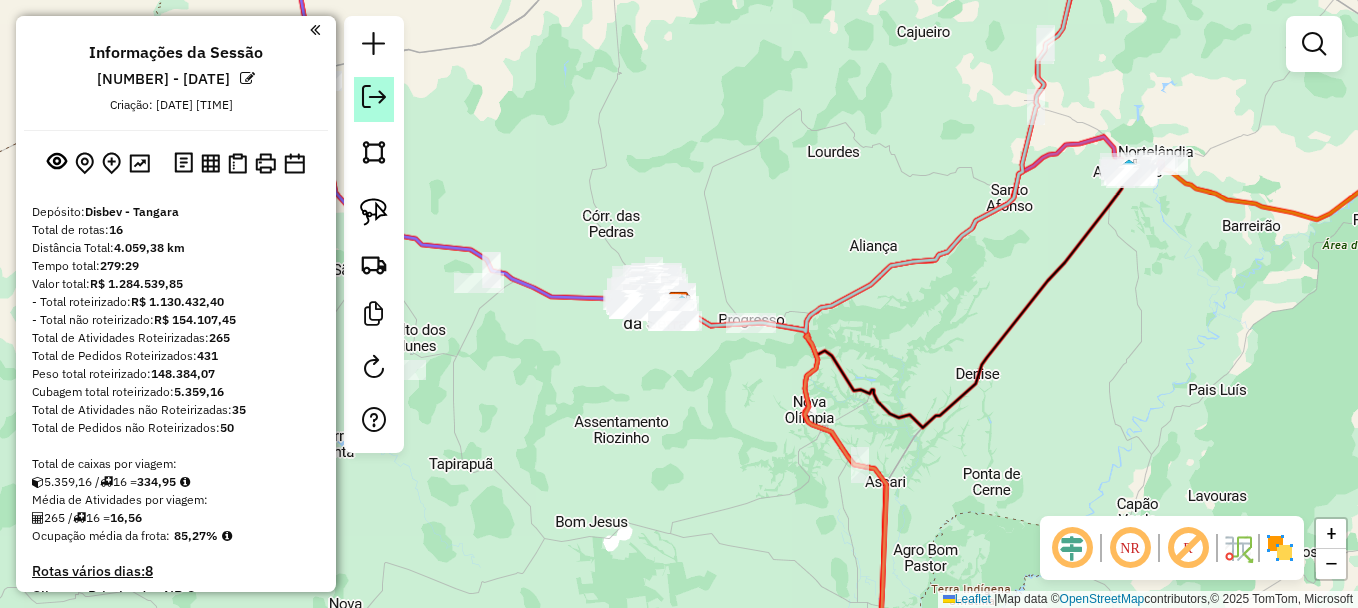 click 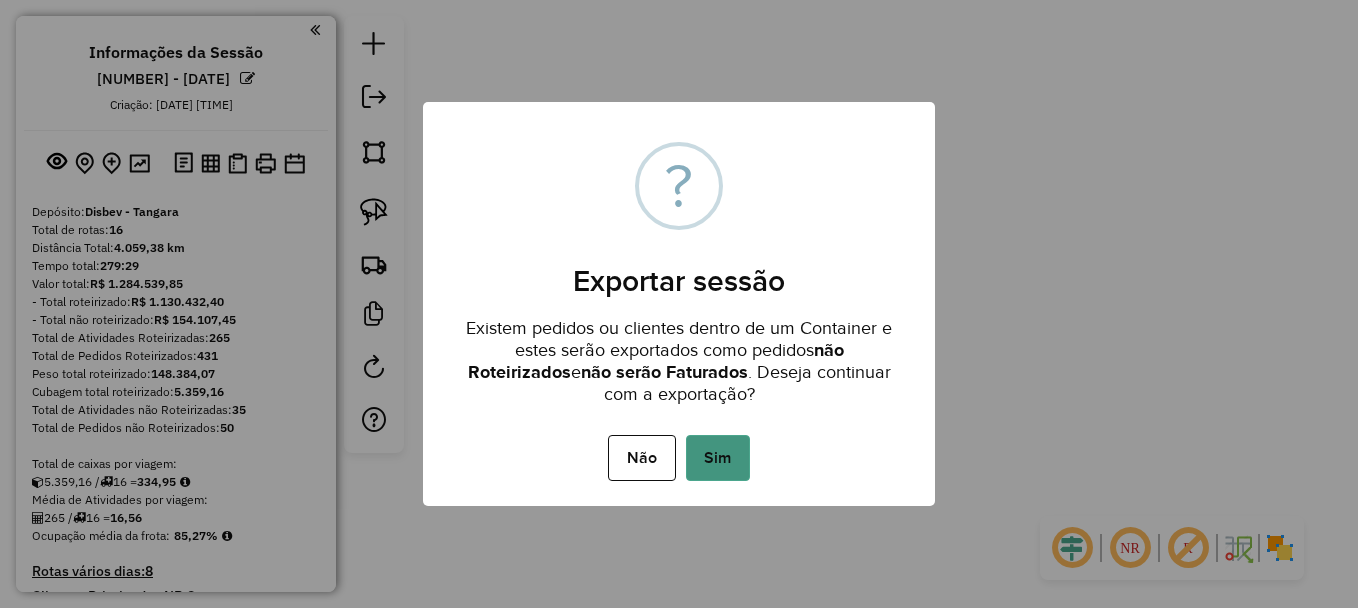 click on "Sim" at bounding box center (718, 458) 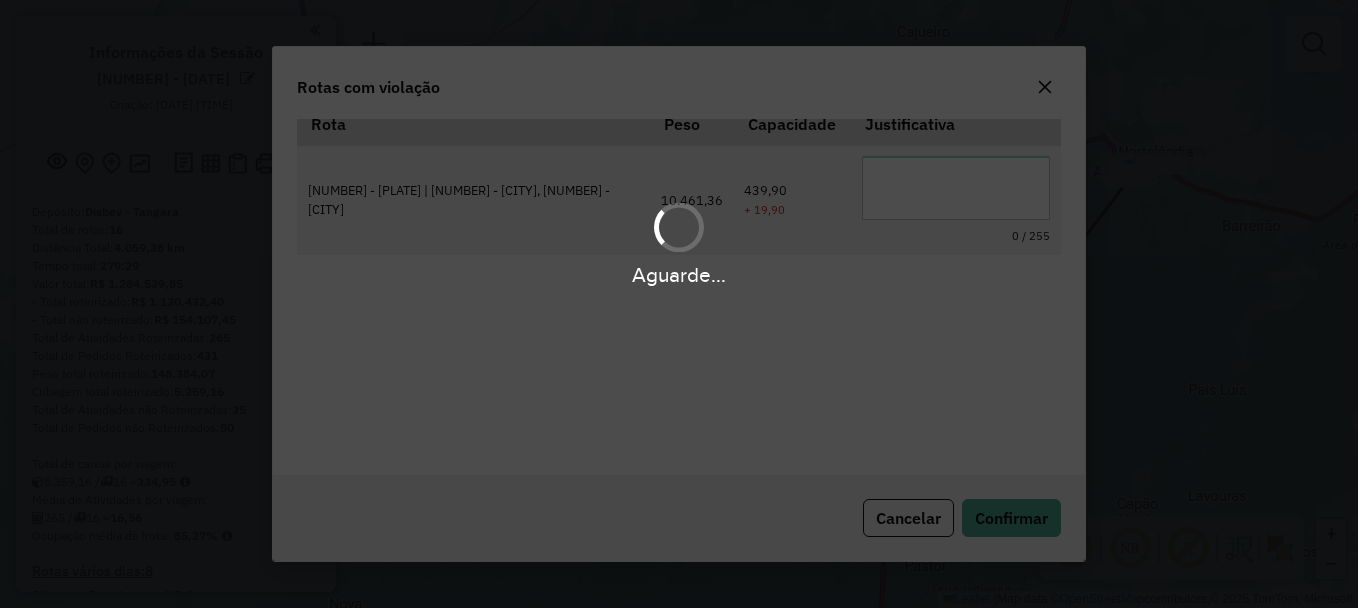 scroll, scrollTop: 65, scrollLeft: 0, axis: vertical 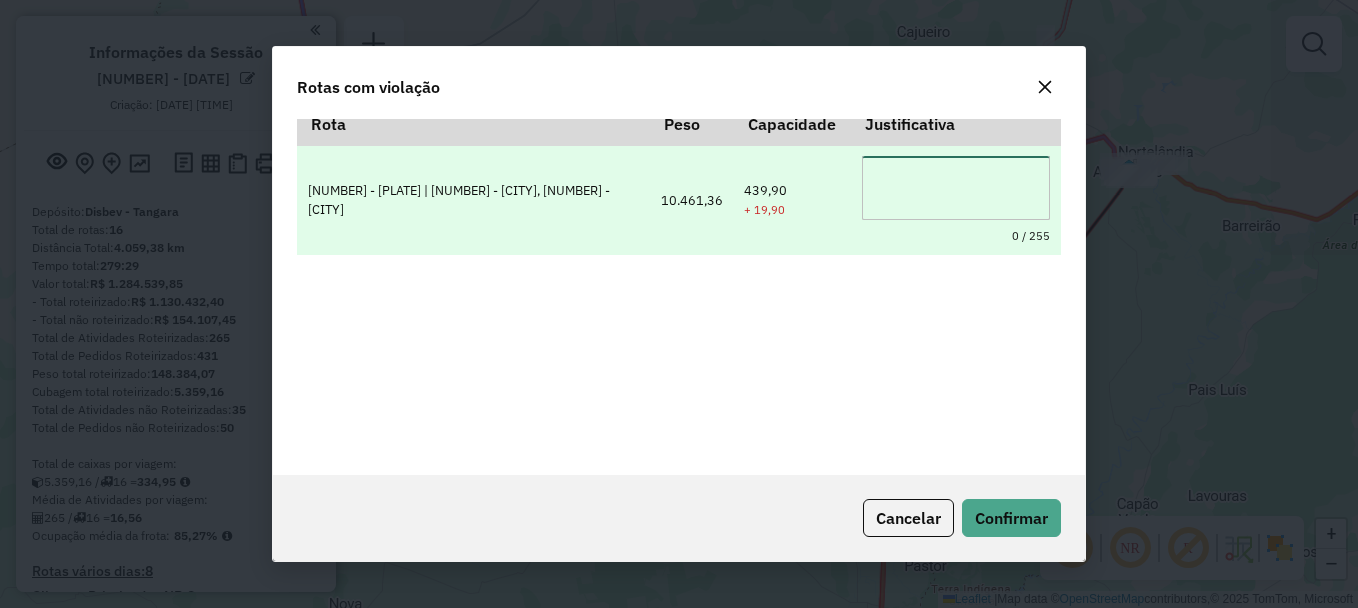 click at bounding box center [956, 188] 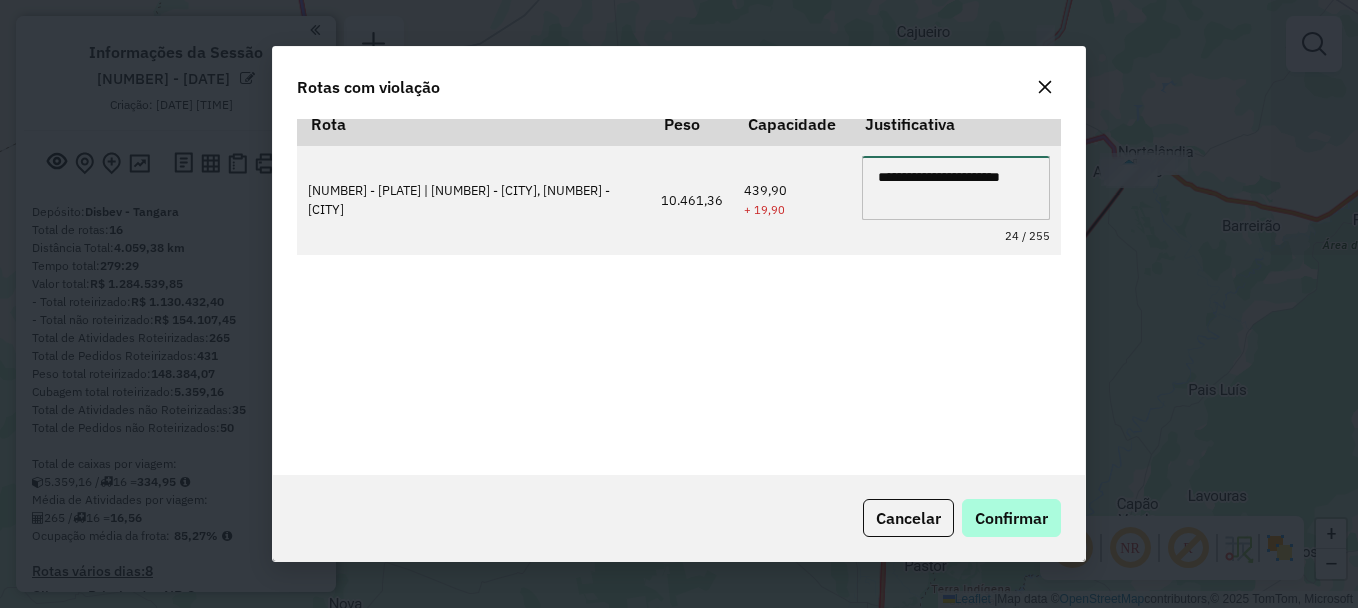 type on "**********" 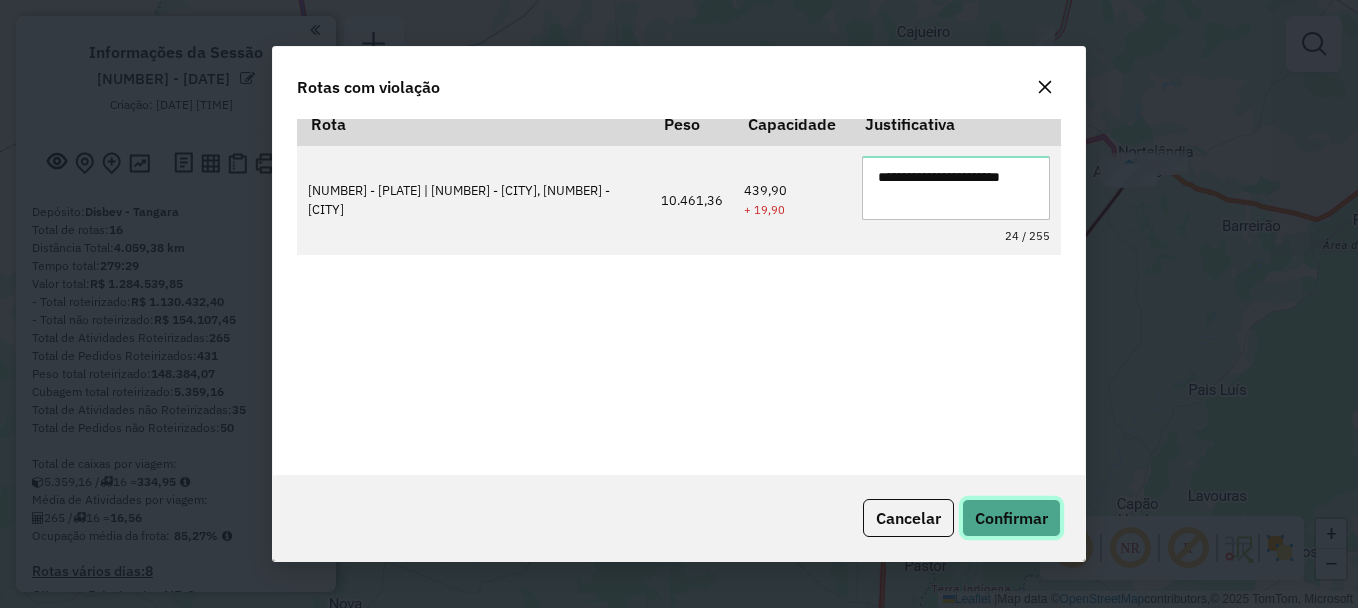 click on "Confirmar" 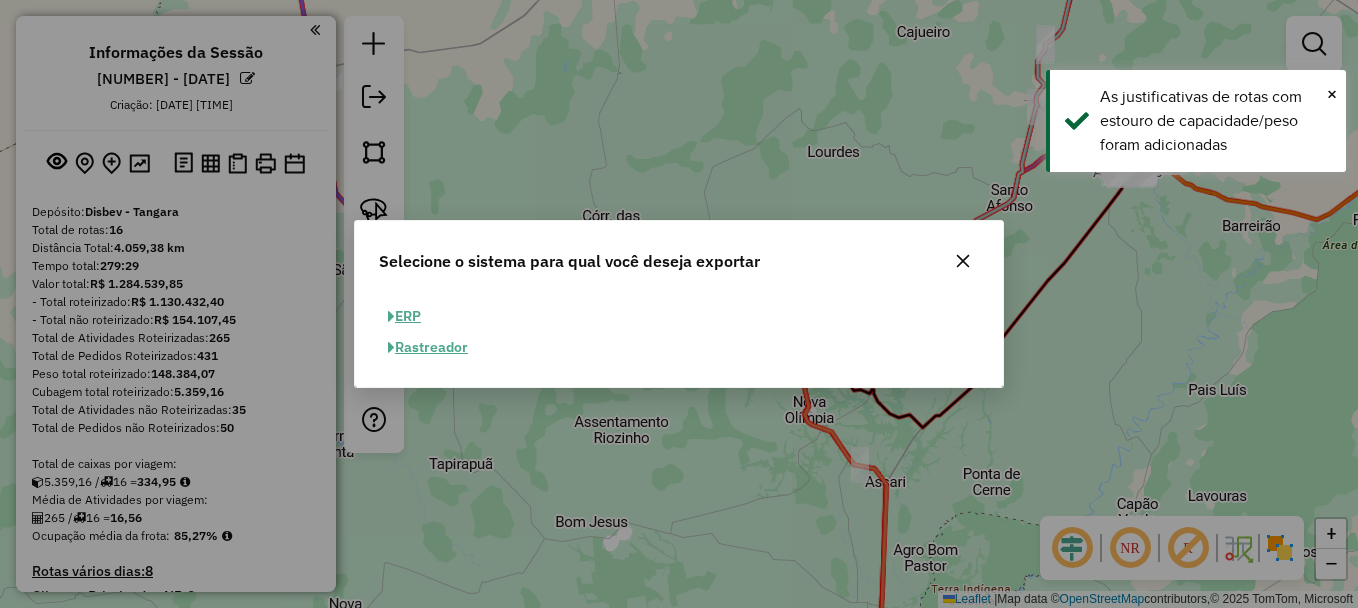 click on "ERP" 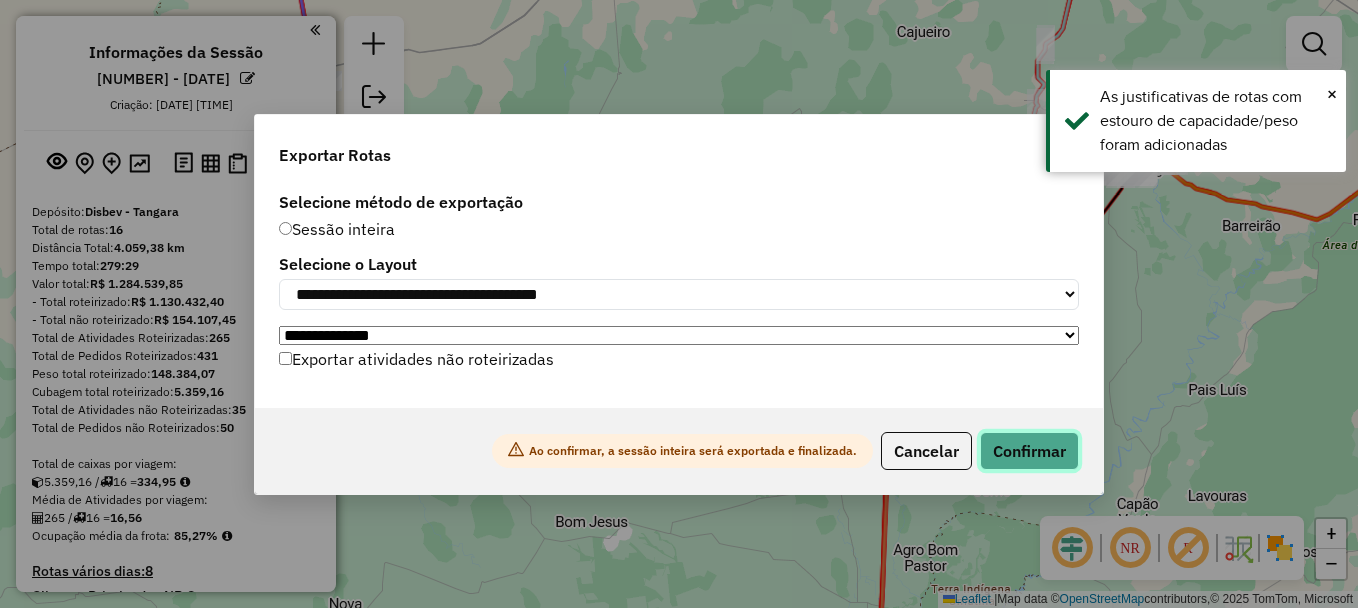 click on "Confirmar" 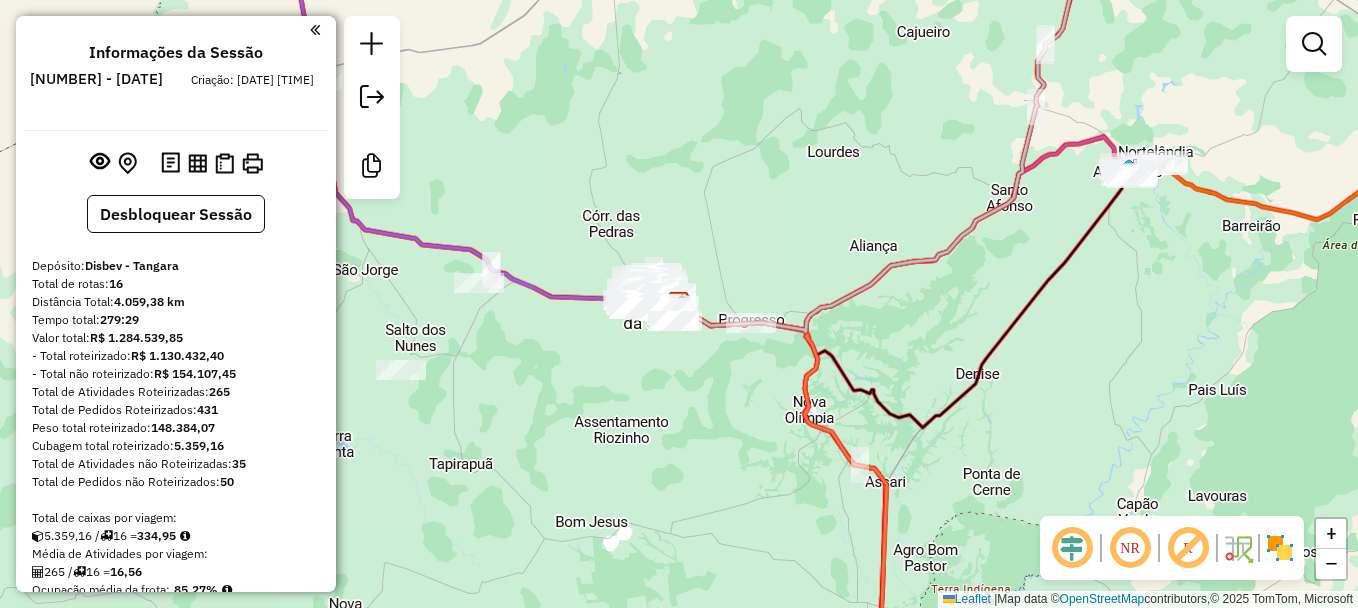 drag, startPoint x: 1280, startPoint y: 236, endPoint x: 1188, endPoint y: 131, distance: 139.60301 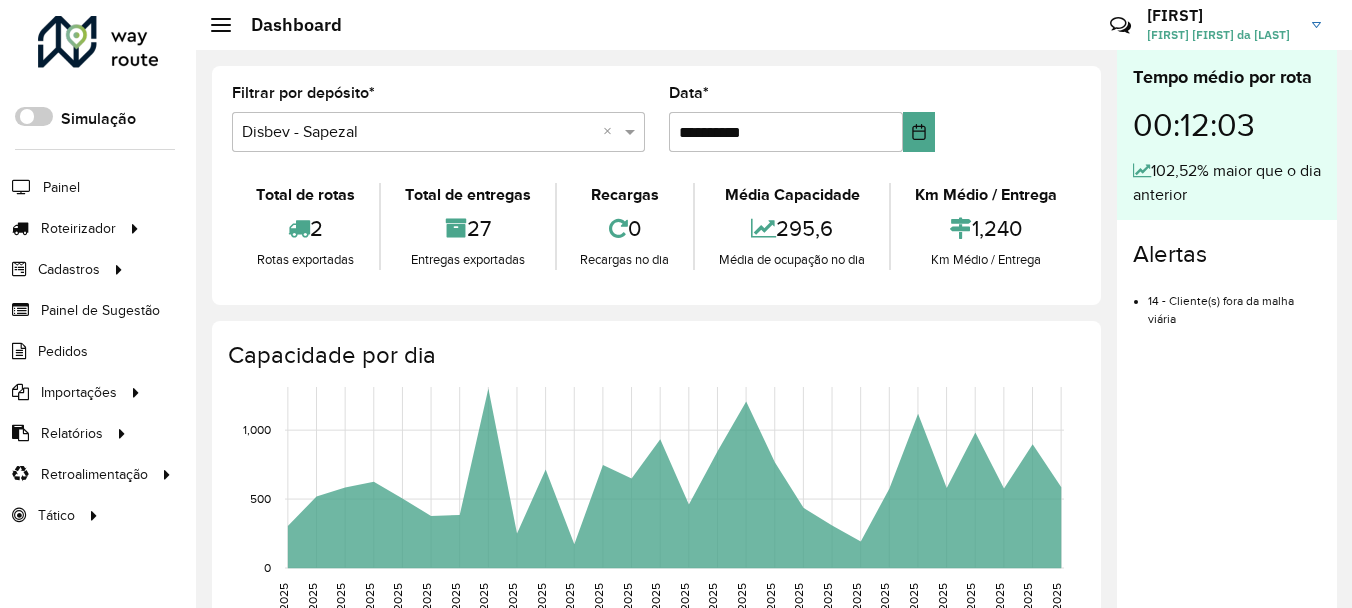 scroll, scrollTop: 0, scrollLeft: 0, axis: both 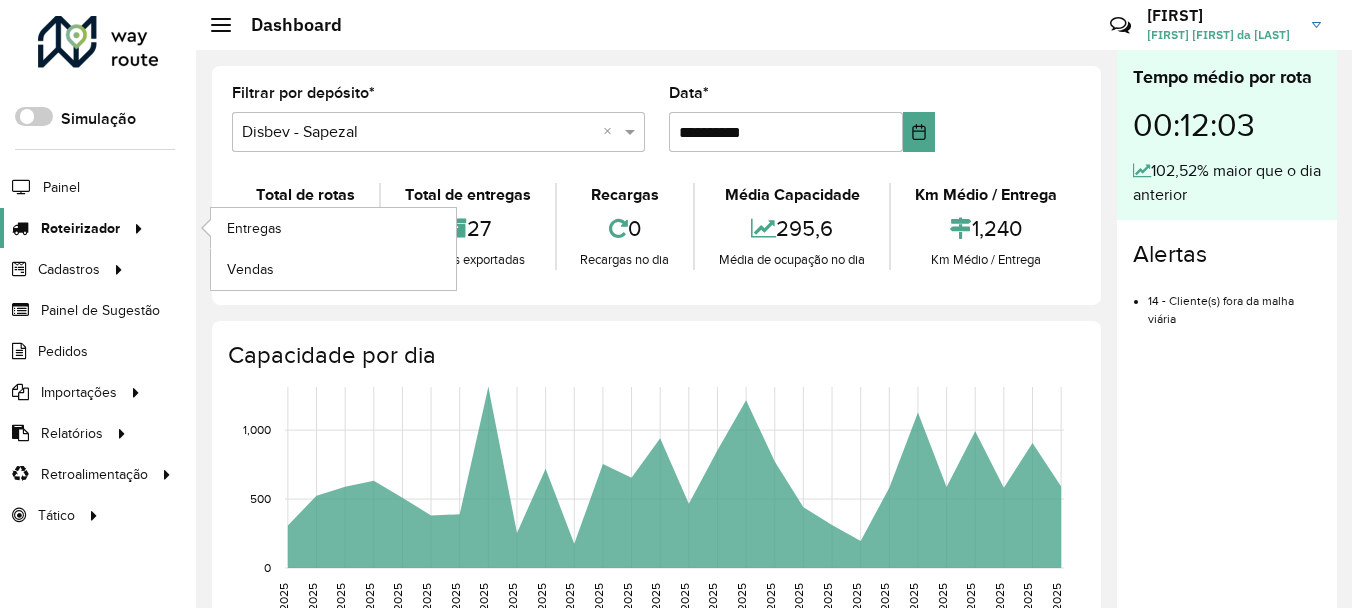 click on "Roteirizador" 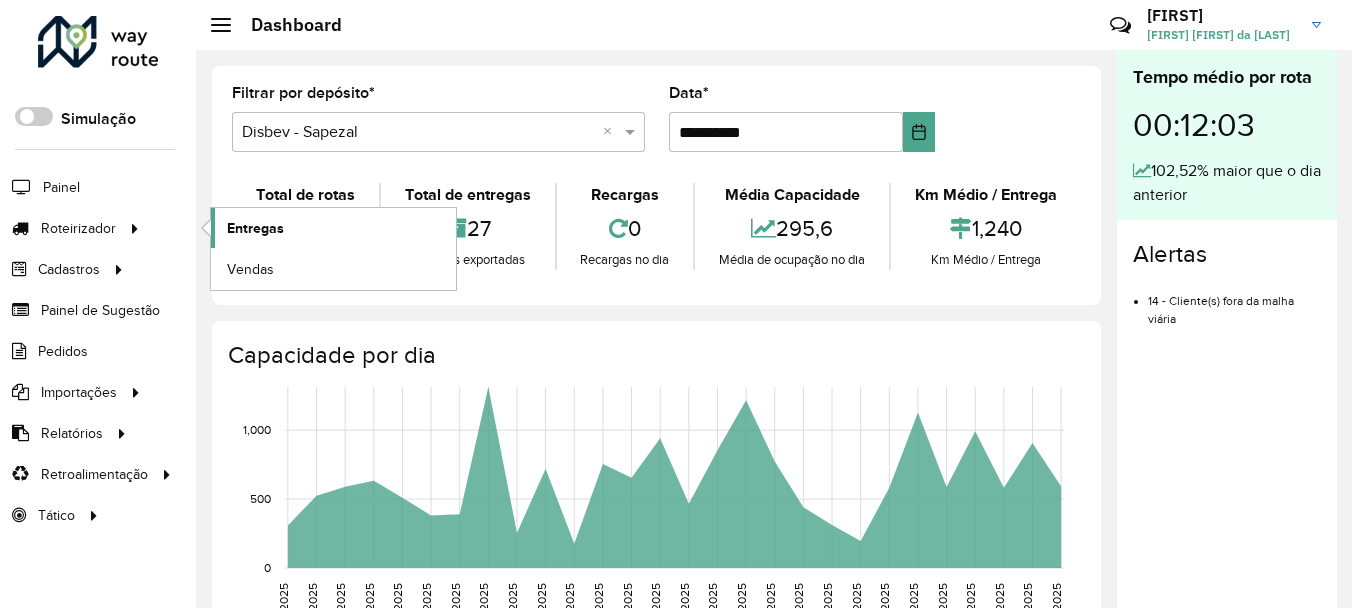 click on "Entregas" 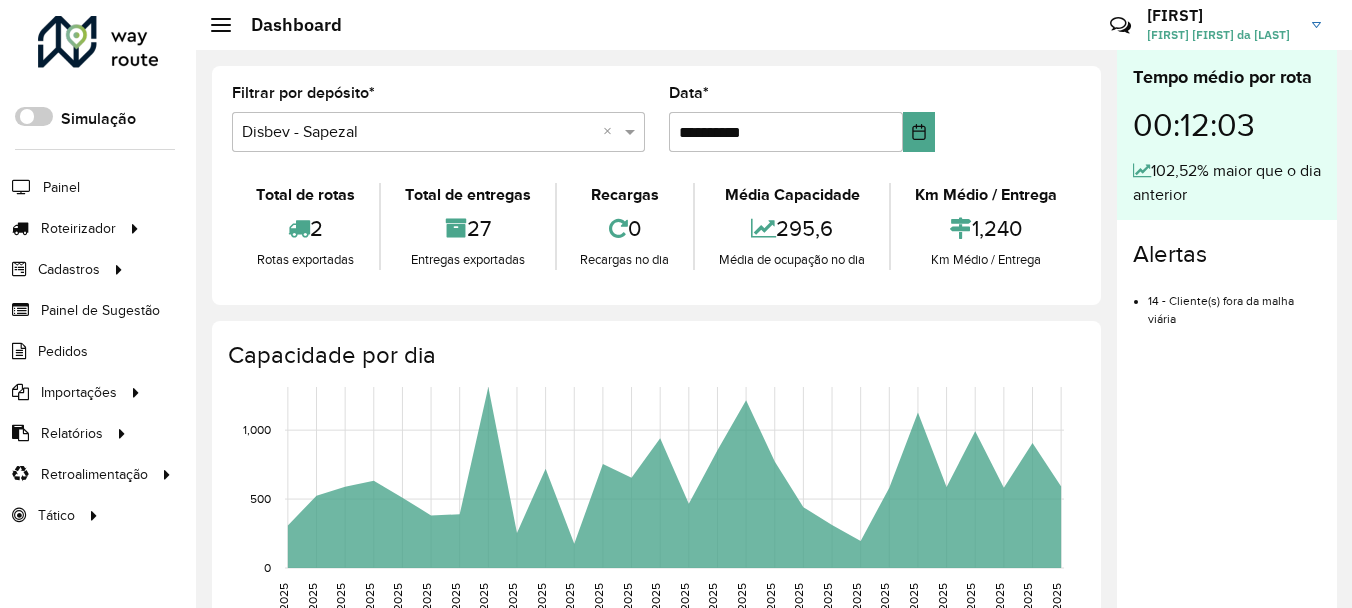 click on "Tempo médio por rota 00:12:03  102,52% maior que o dia anterior  Alertas  14 - Cliente(s) fora da malha viária" 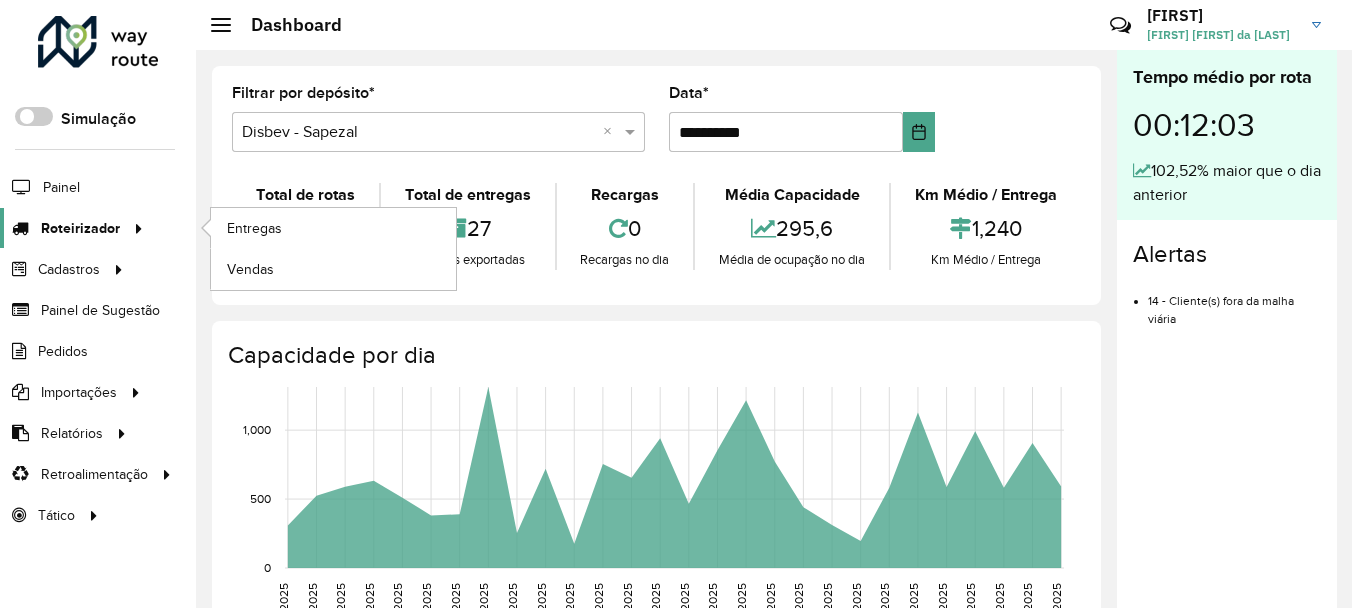 click 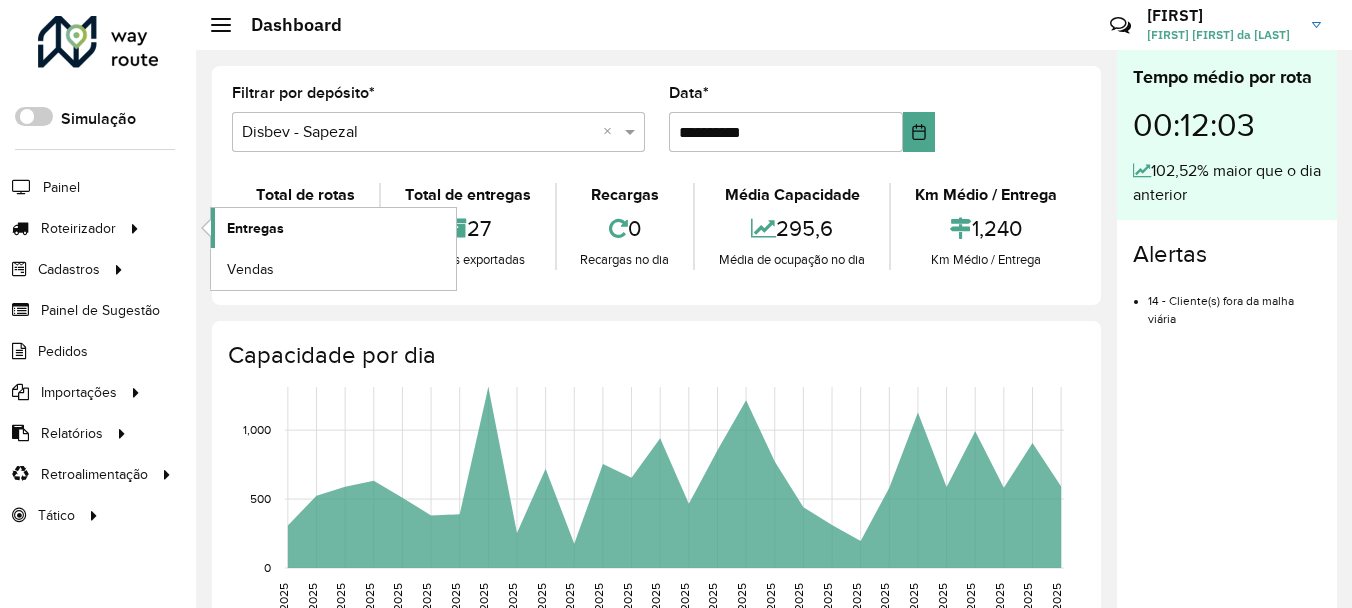 click on "Entregas" 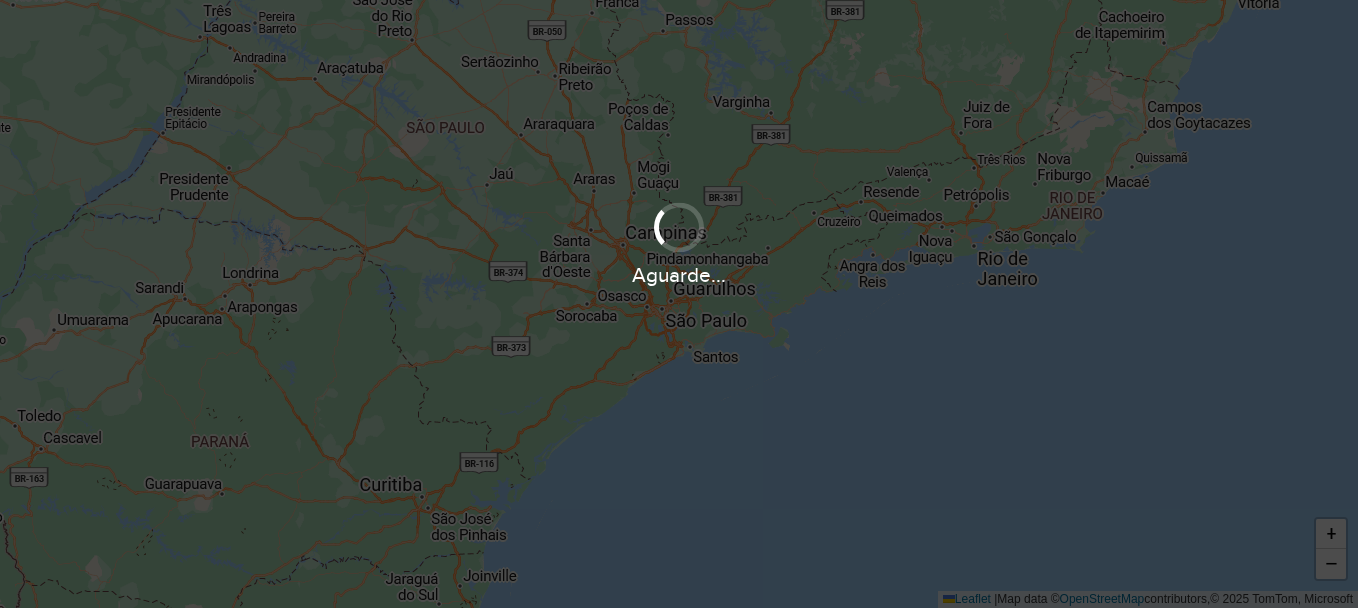 scroll, scrollTop: 0, scrollLeft: 0, axis: both 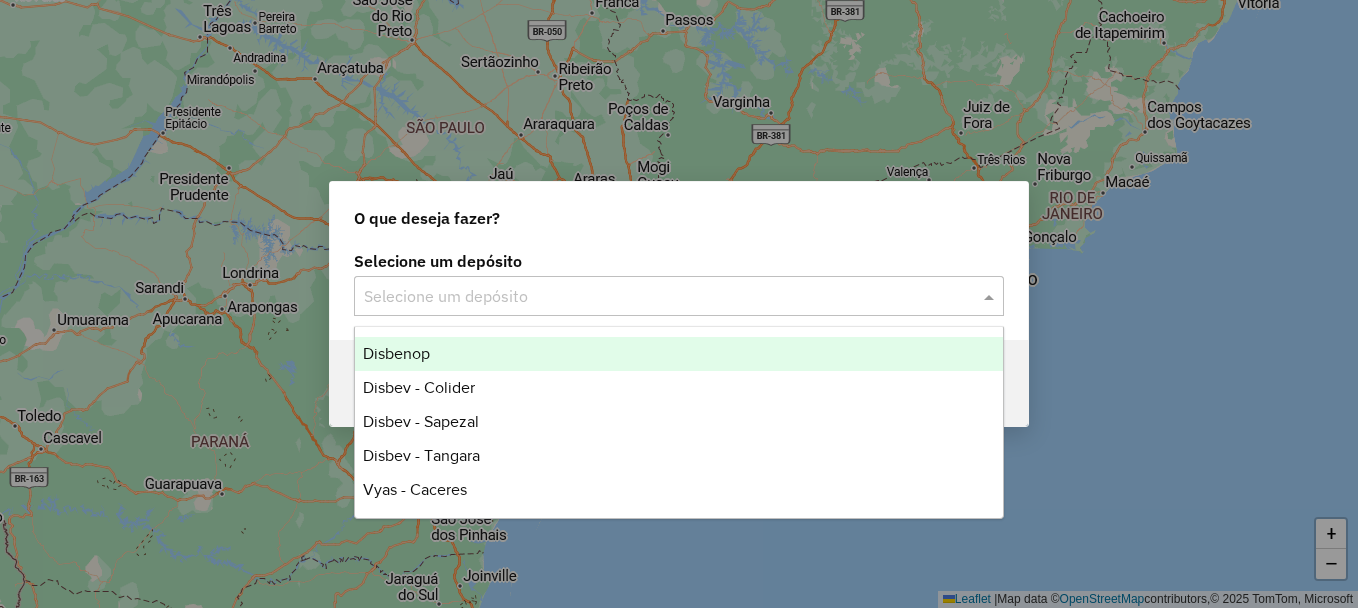 click 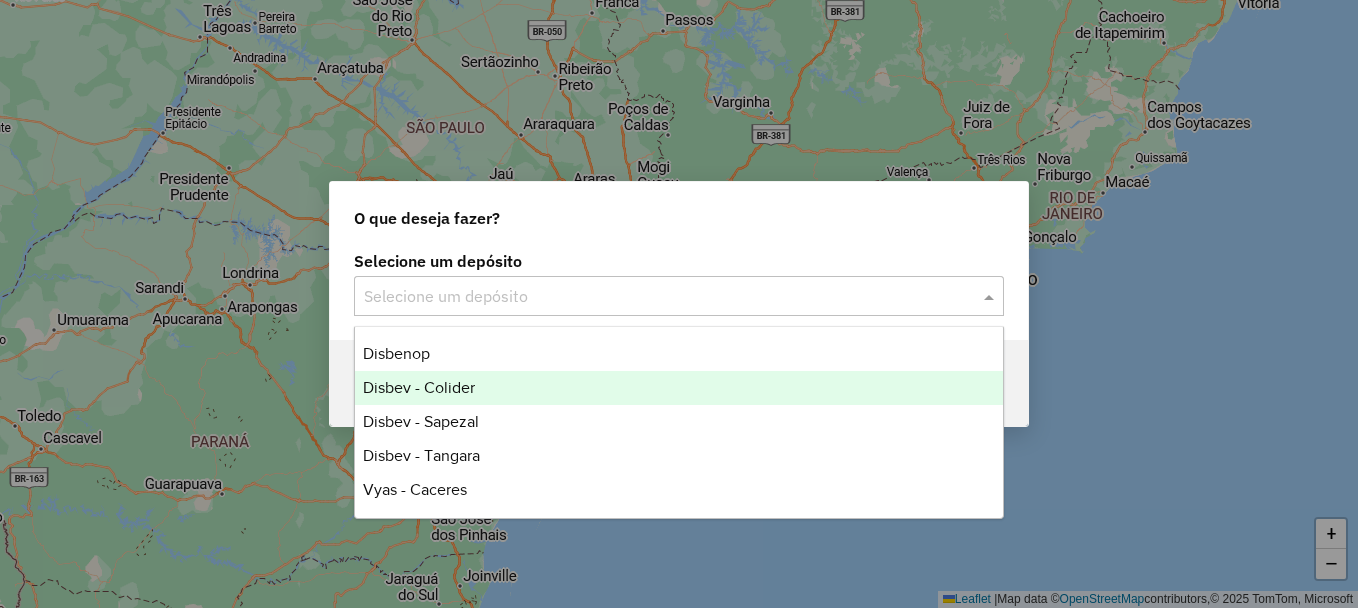 click on "Disbev - Colider" at bounding box center (679, 388) 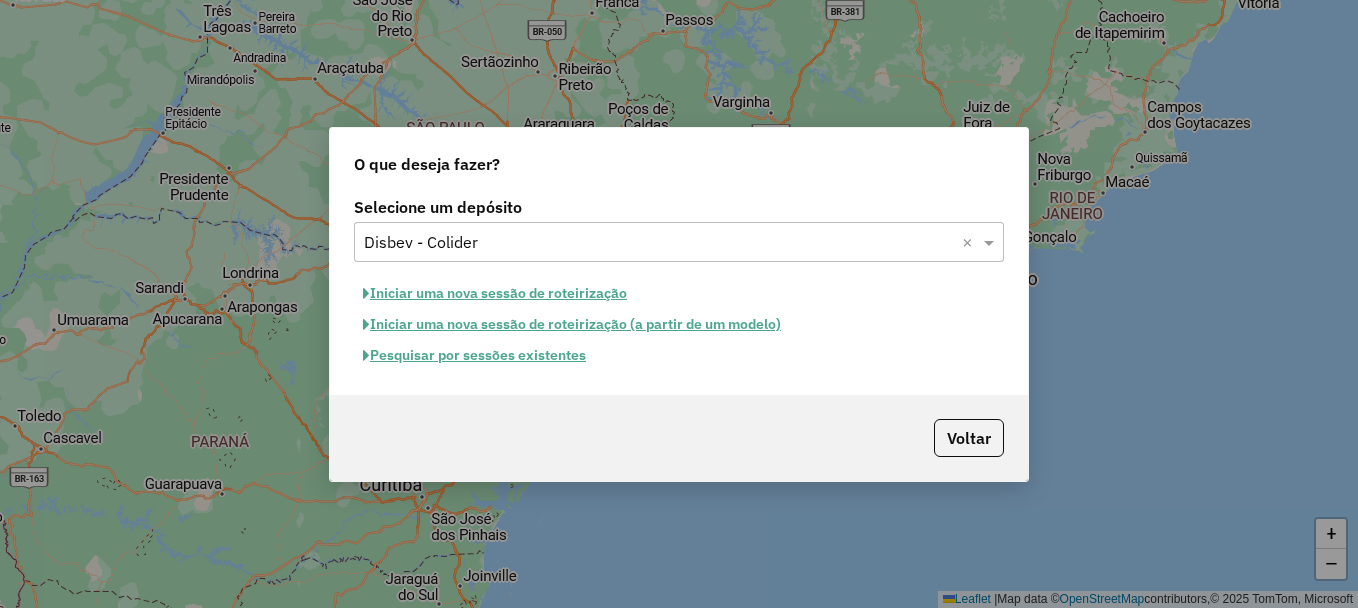 click on "Pesquisar por sessões existentes" 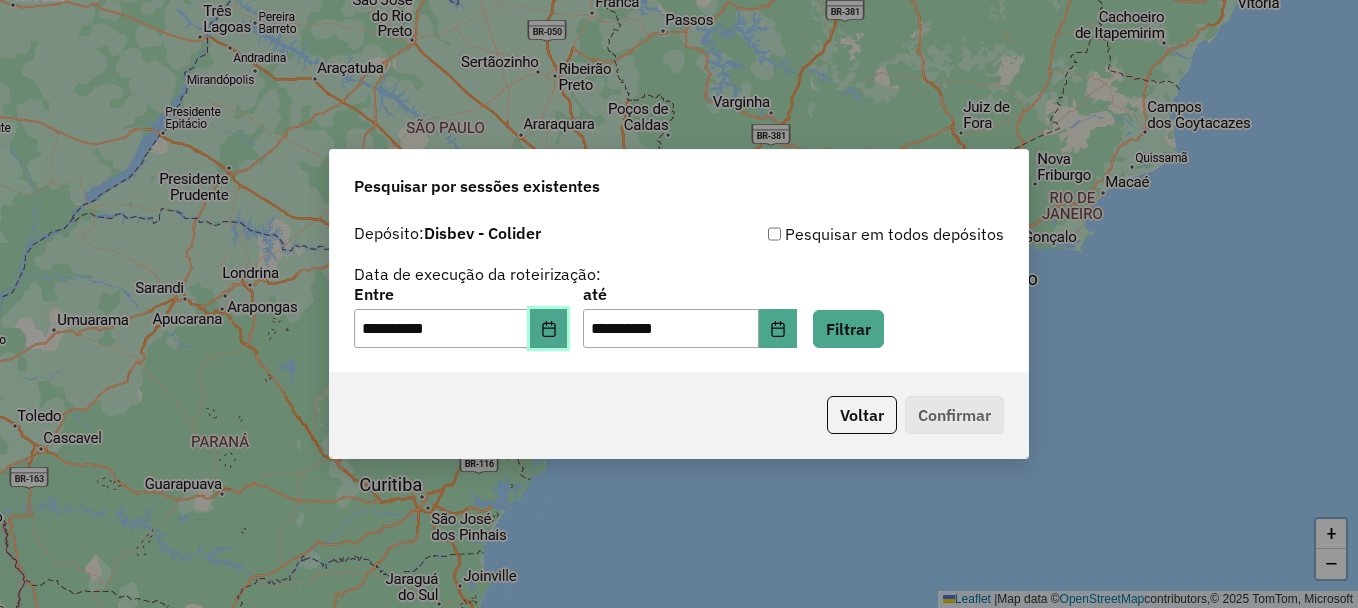 click at bounding box center [549, 329] 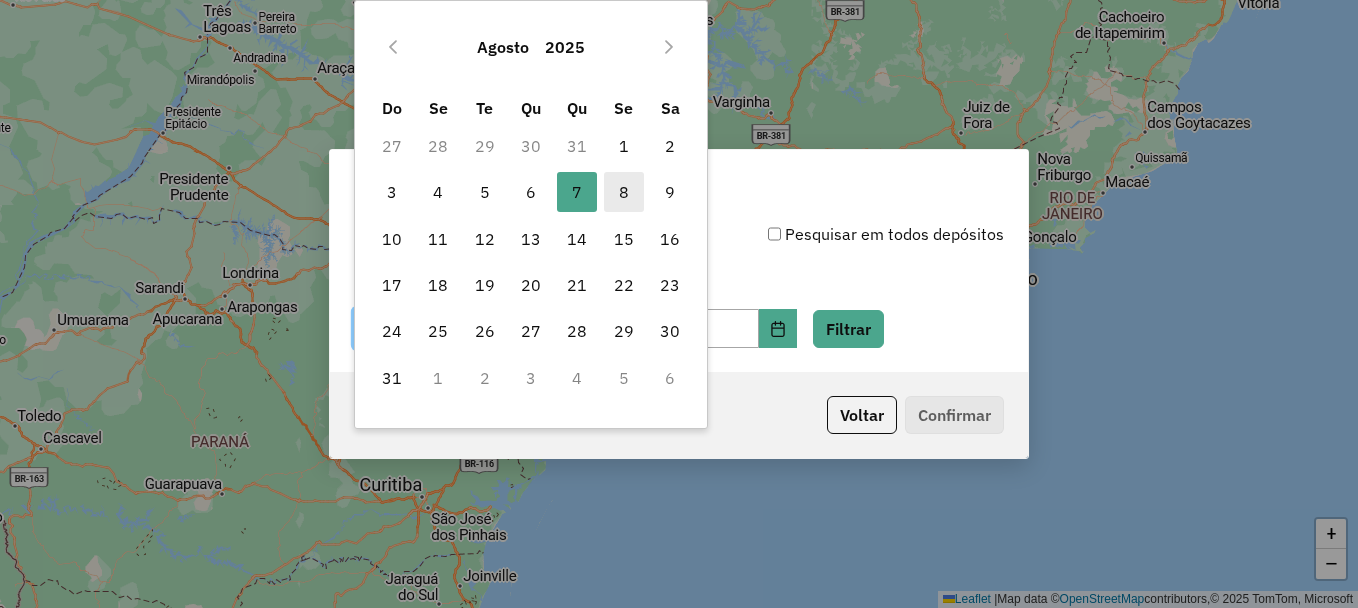 click on "8" at bounding box center (624, 192) 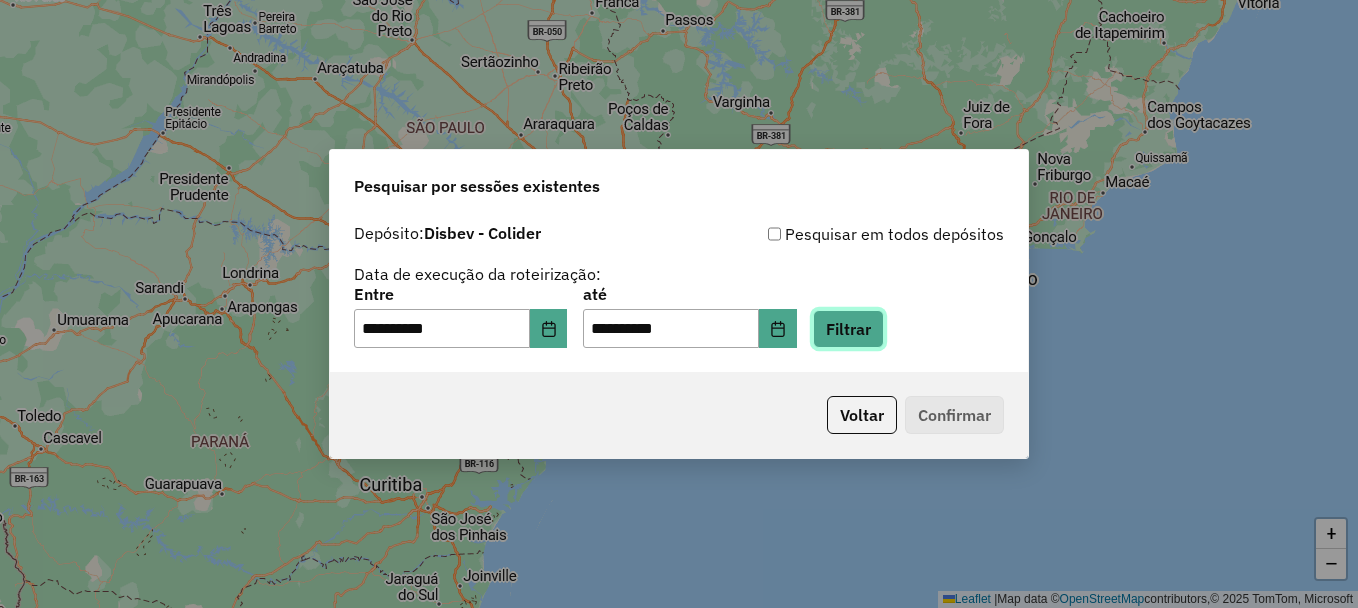 click on "Filtrar" 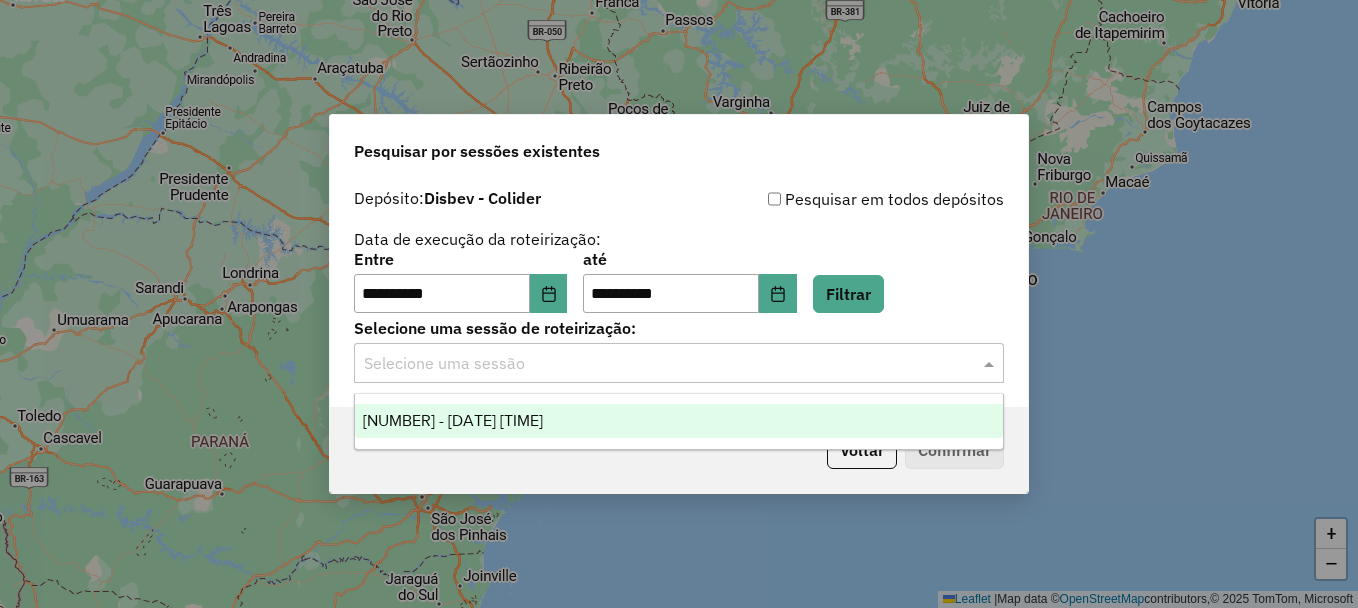click 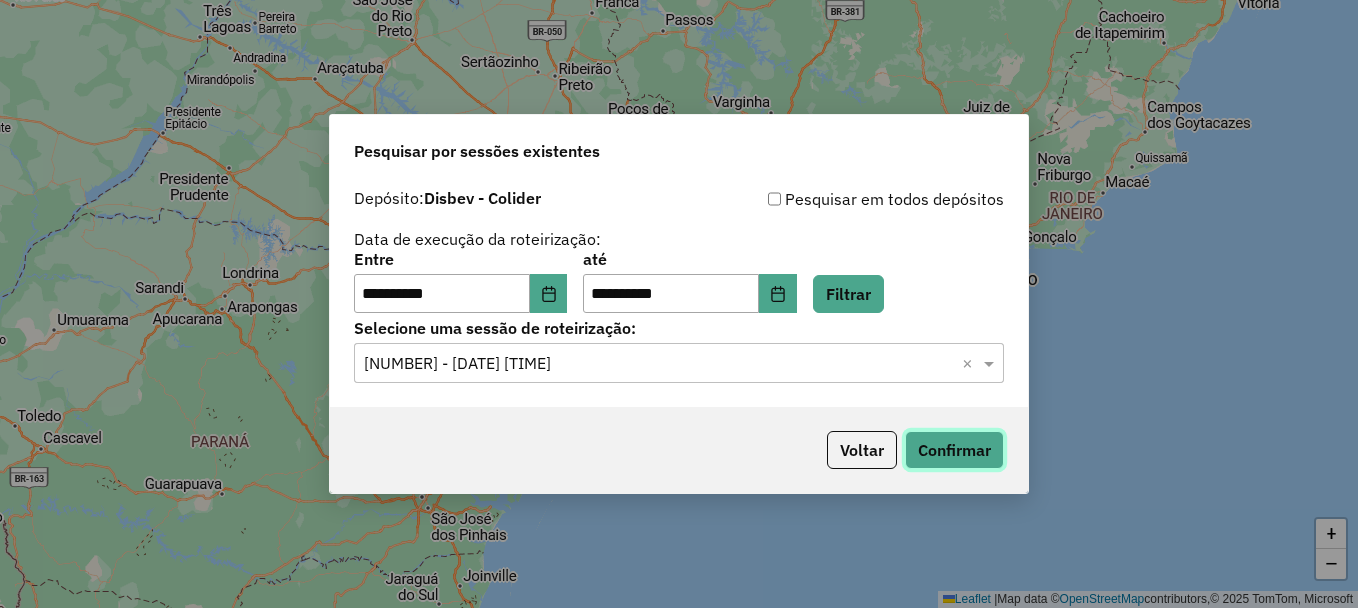 click on "Confirmar" 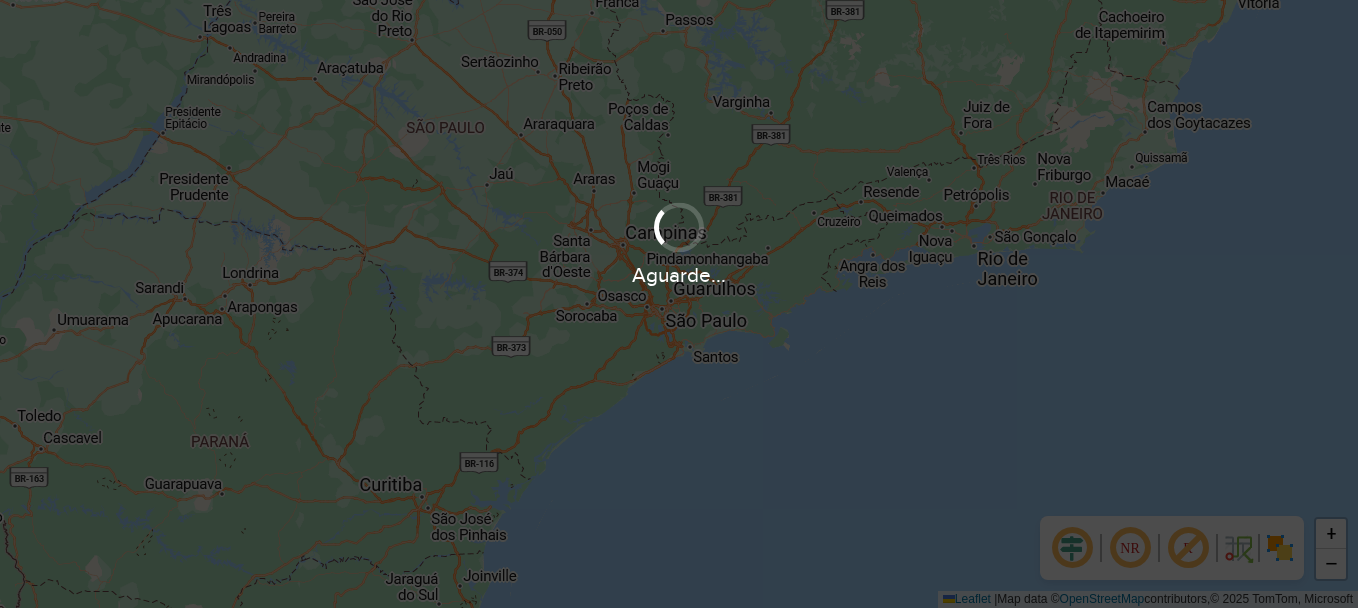 scroll, scrollTop: 0, scrollLeft: 0, axis: both 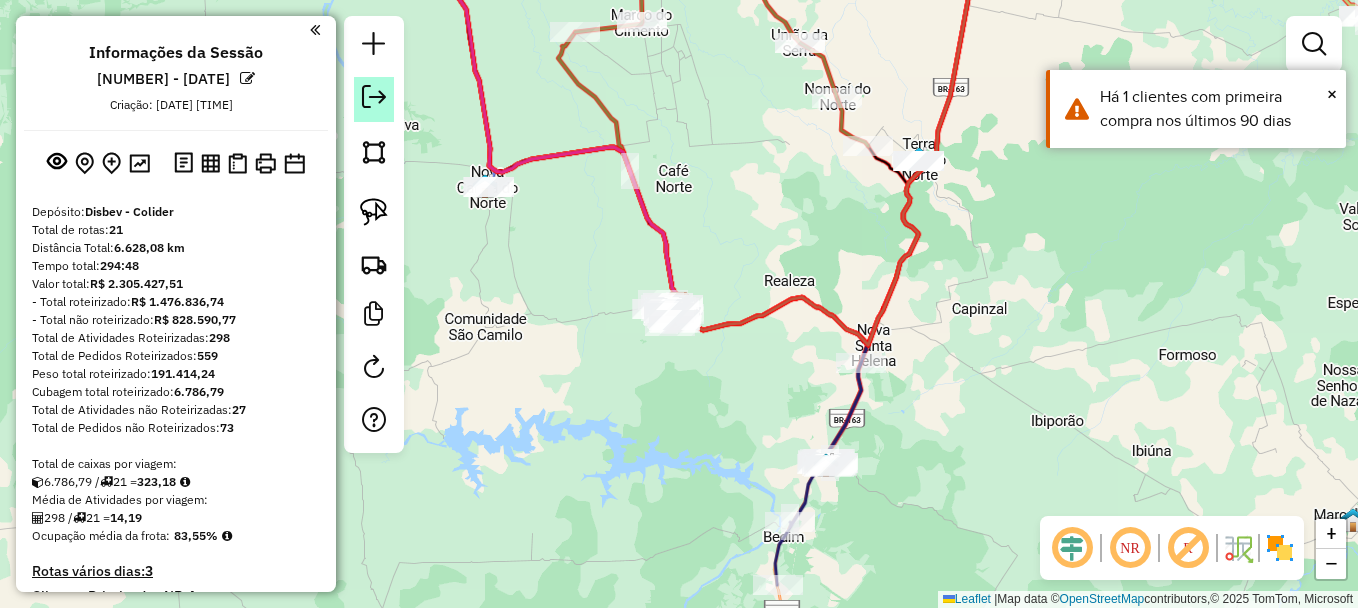 click 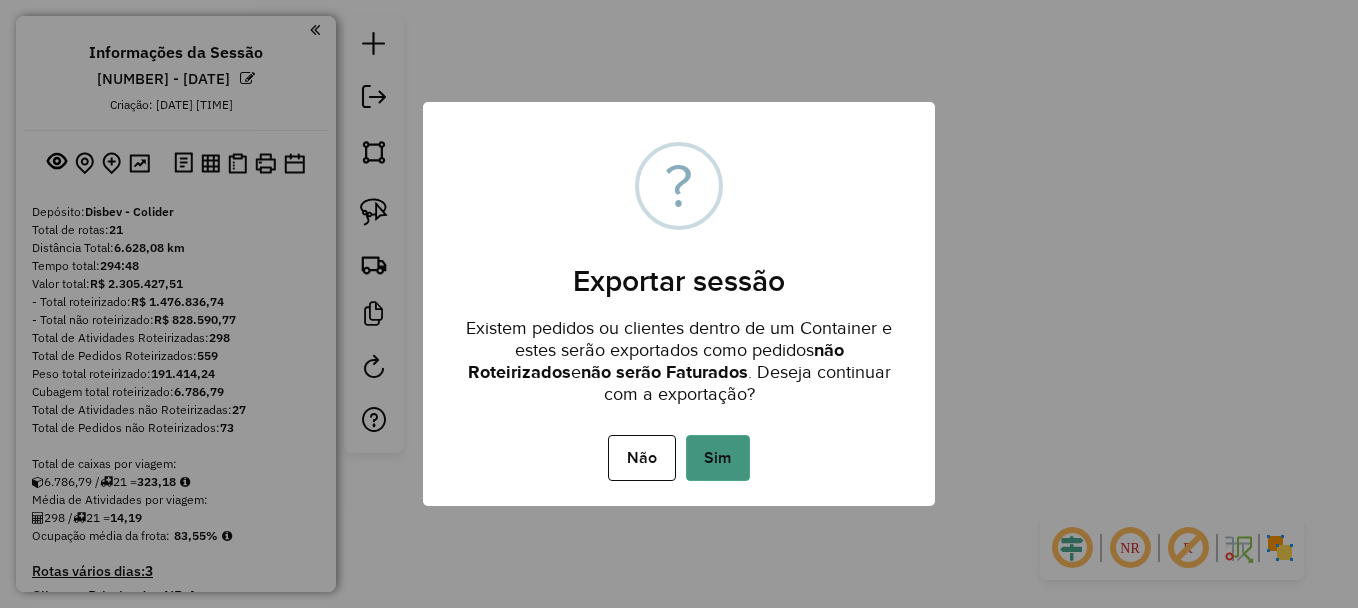 click on "Sim" at bounding box center [718, 458] 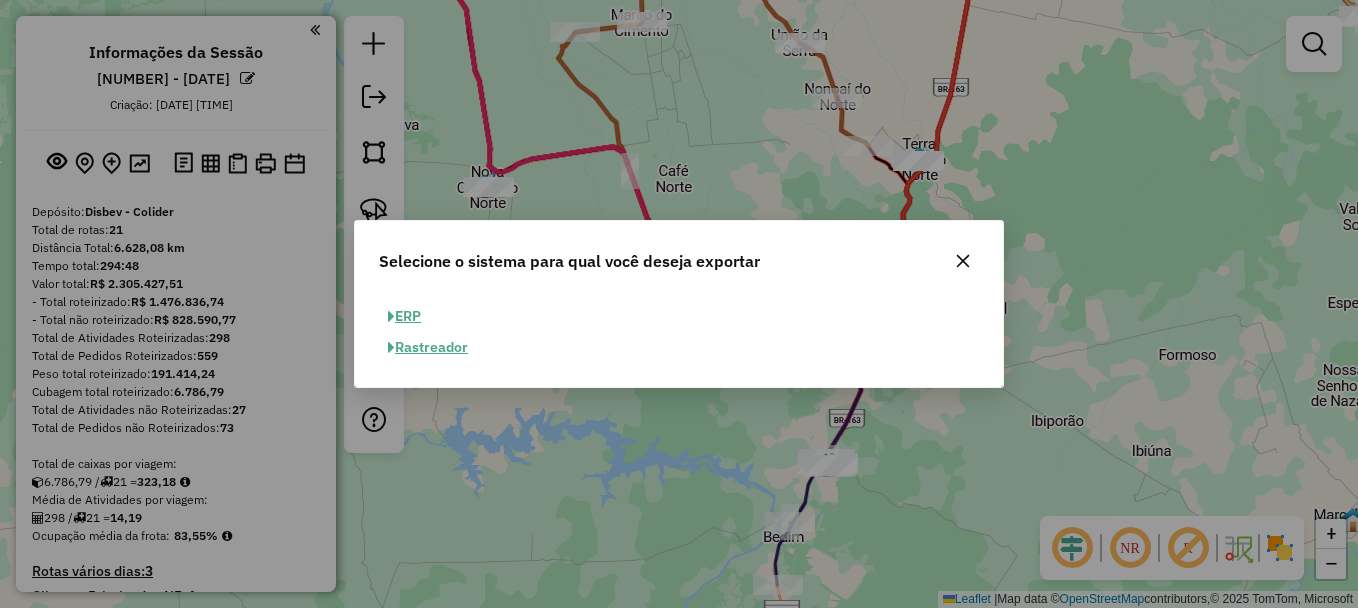 click on "ERP" 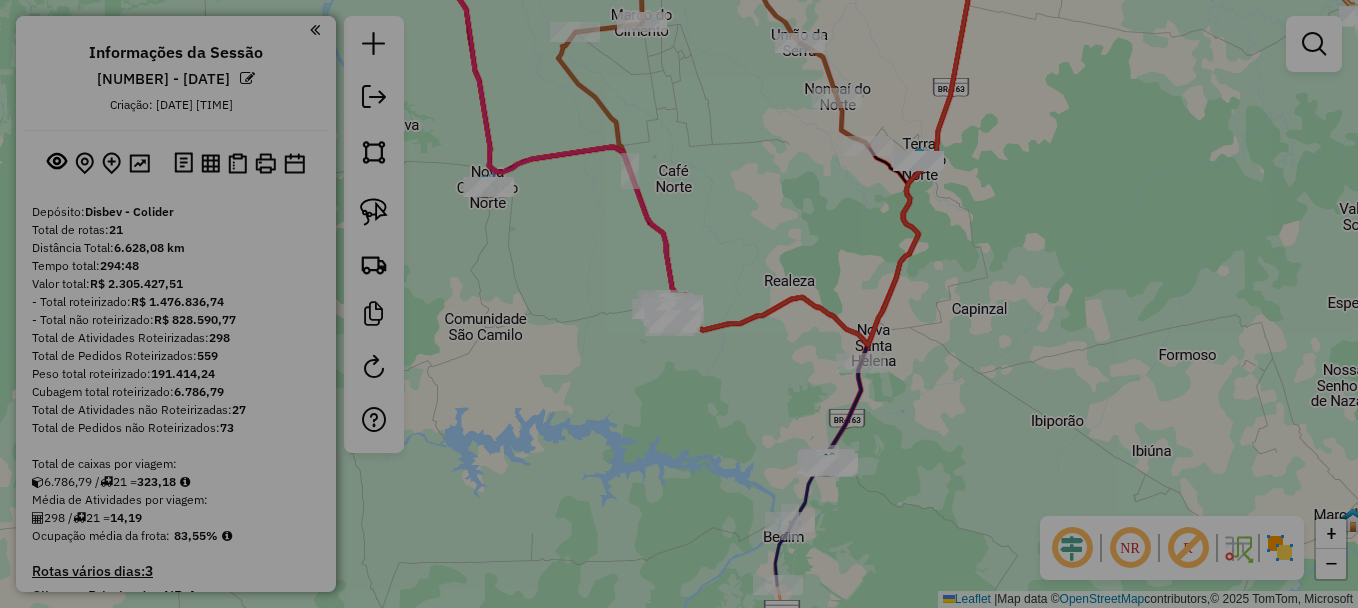 select on "**" 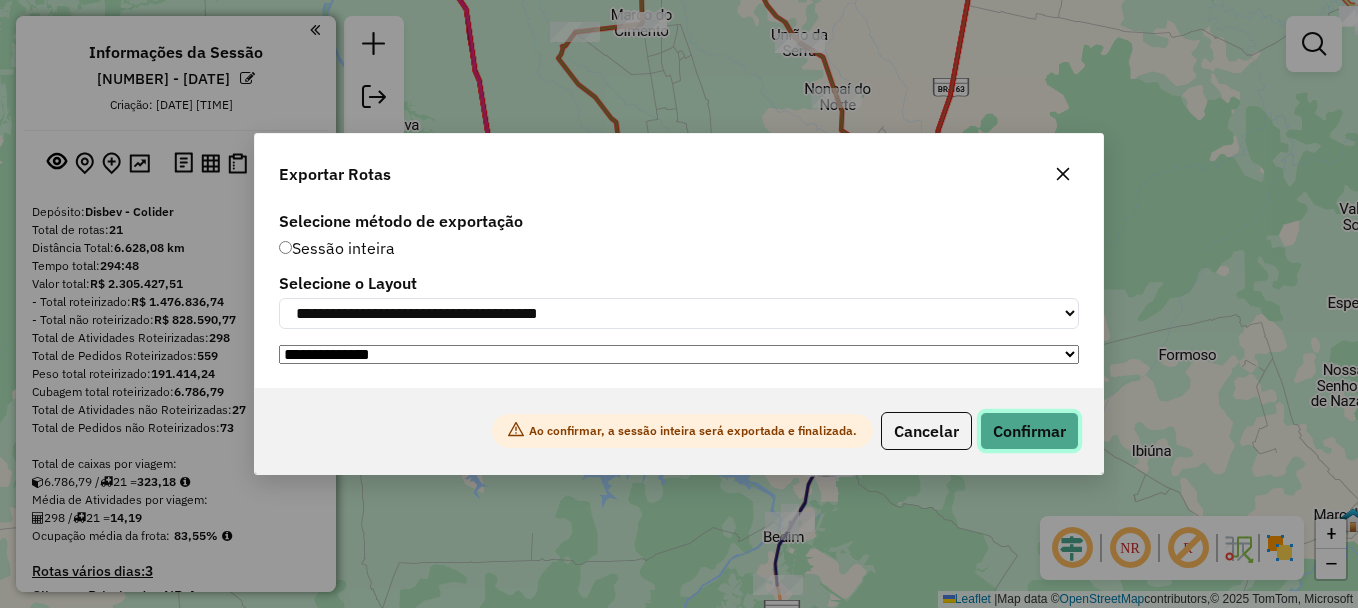 click on "Confirmar" 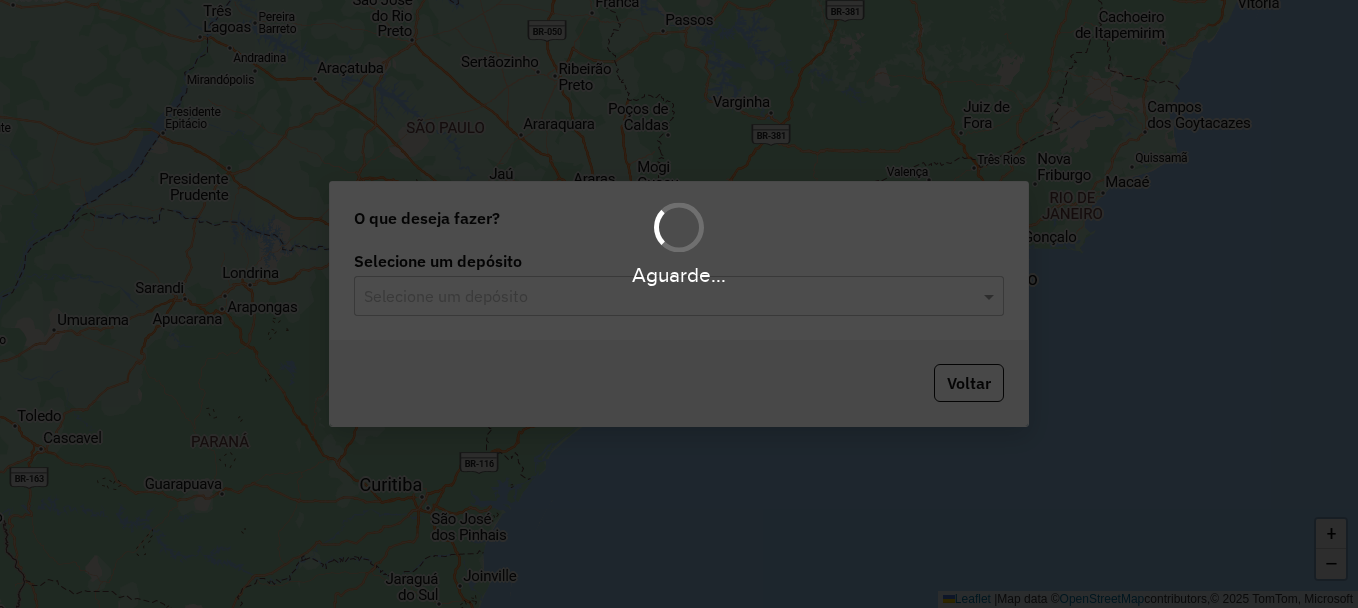 scroll, scrollTop: 0, scrollLeft: 0, axis: both 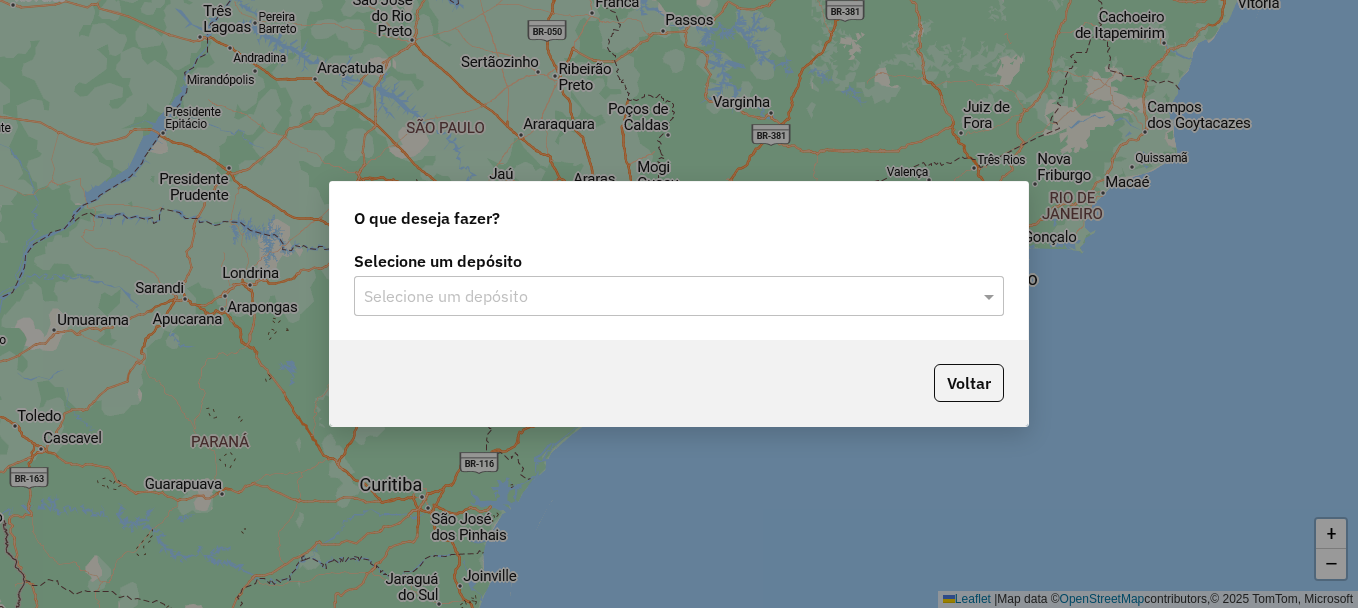 click on "Selecione um depósito" 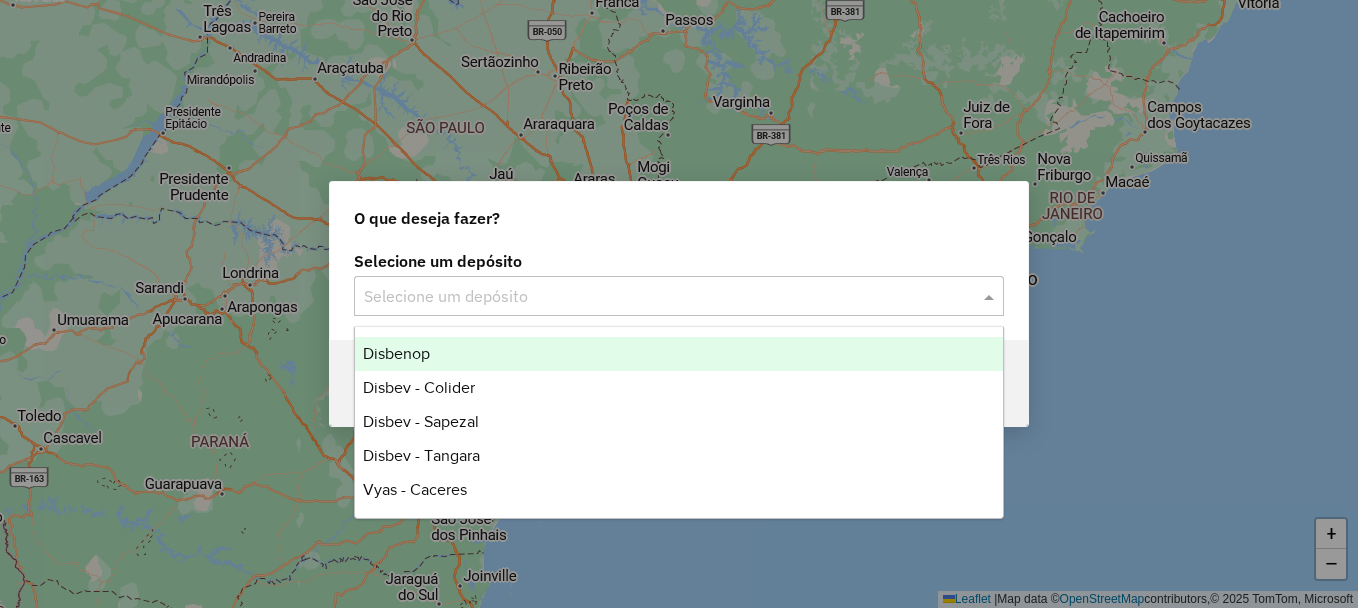 click on "Disbenop" at bounding box center (679, 354) 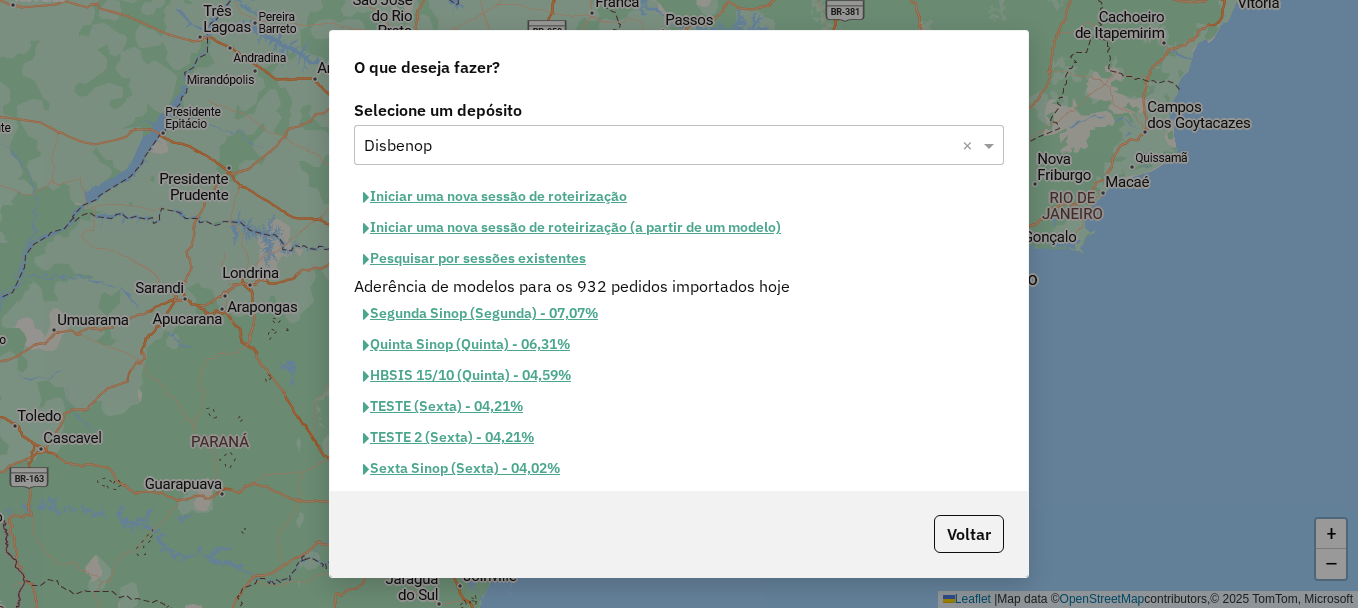 click on "Pesquisar por sessões existentes" 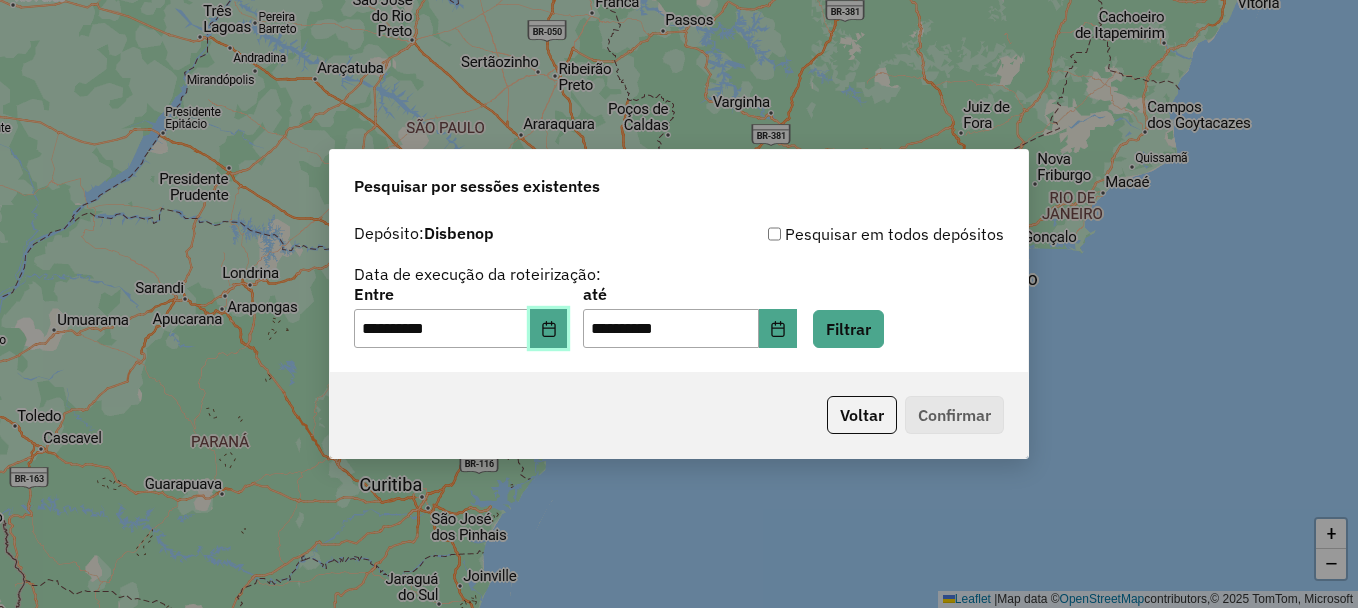 click at bounding box center (549, 329) 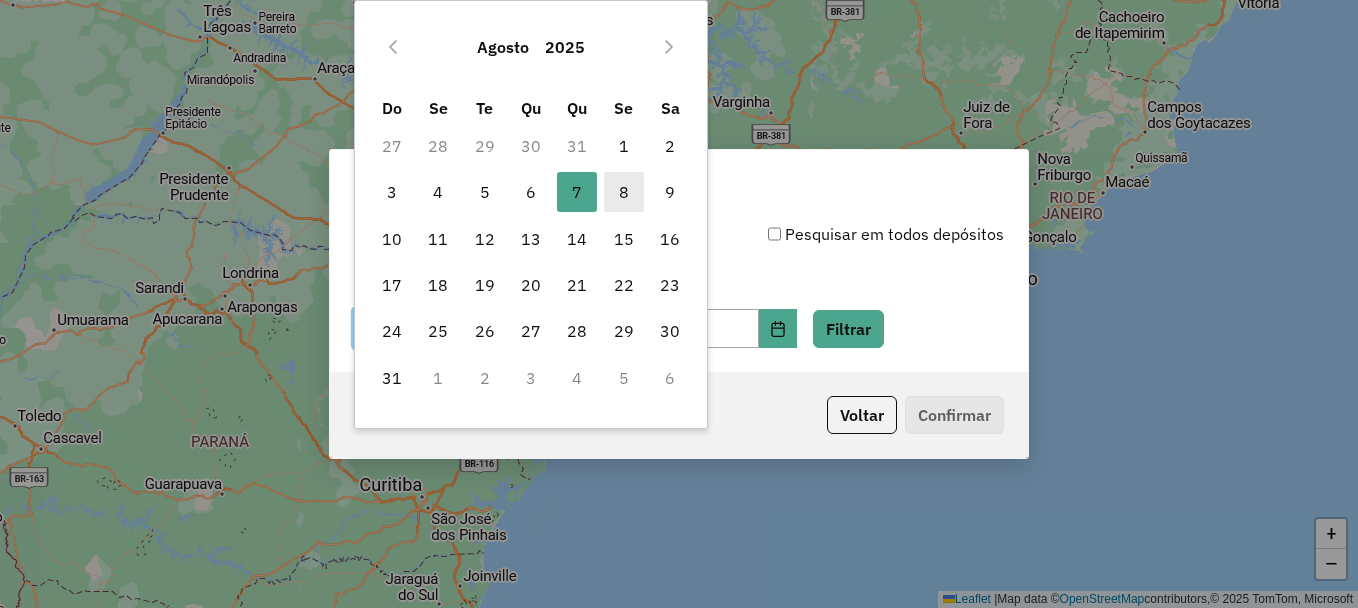 click on "8" at bounding box center [624, 192] 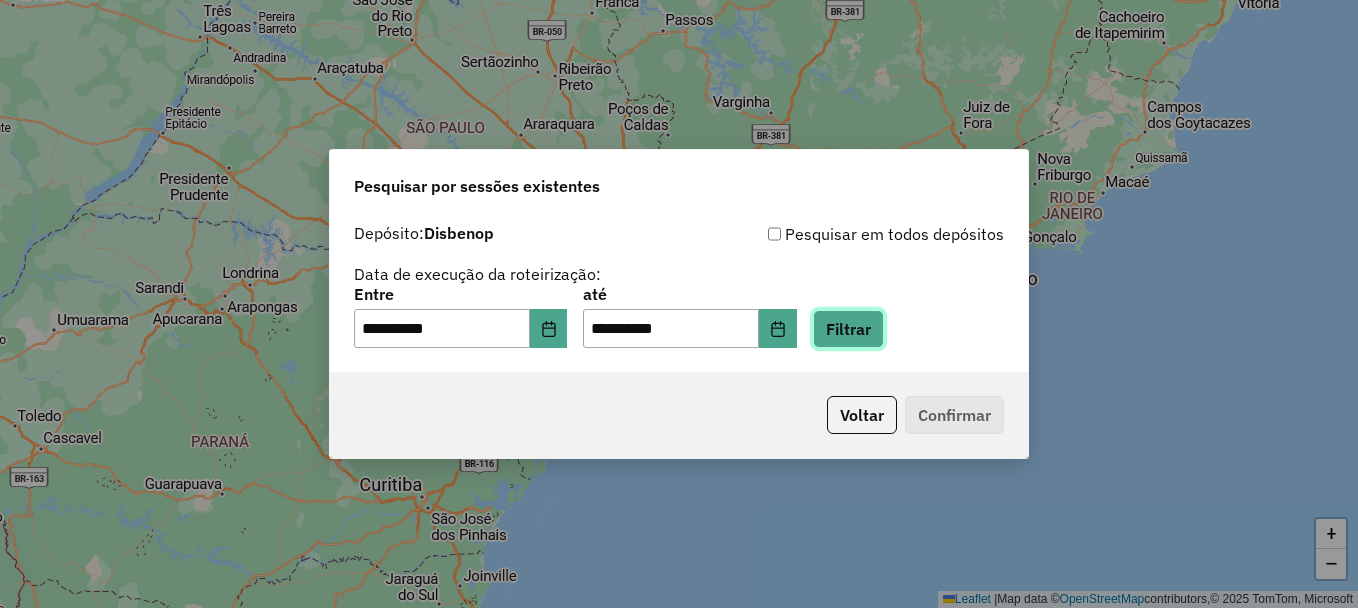 click on "Filtrar" 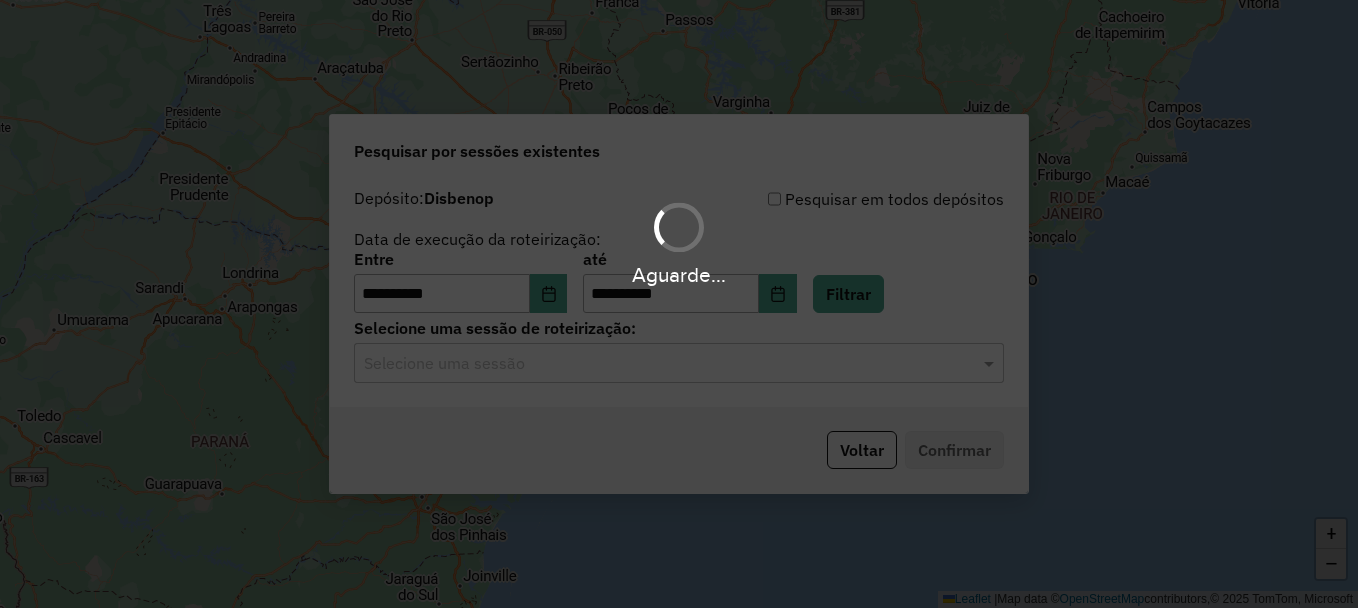 drag, startPoint x: 856, startPoint y: 334, endPoint x: 633, endPoint y: 379, distance: 227.49506 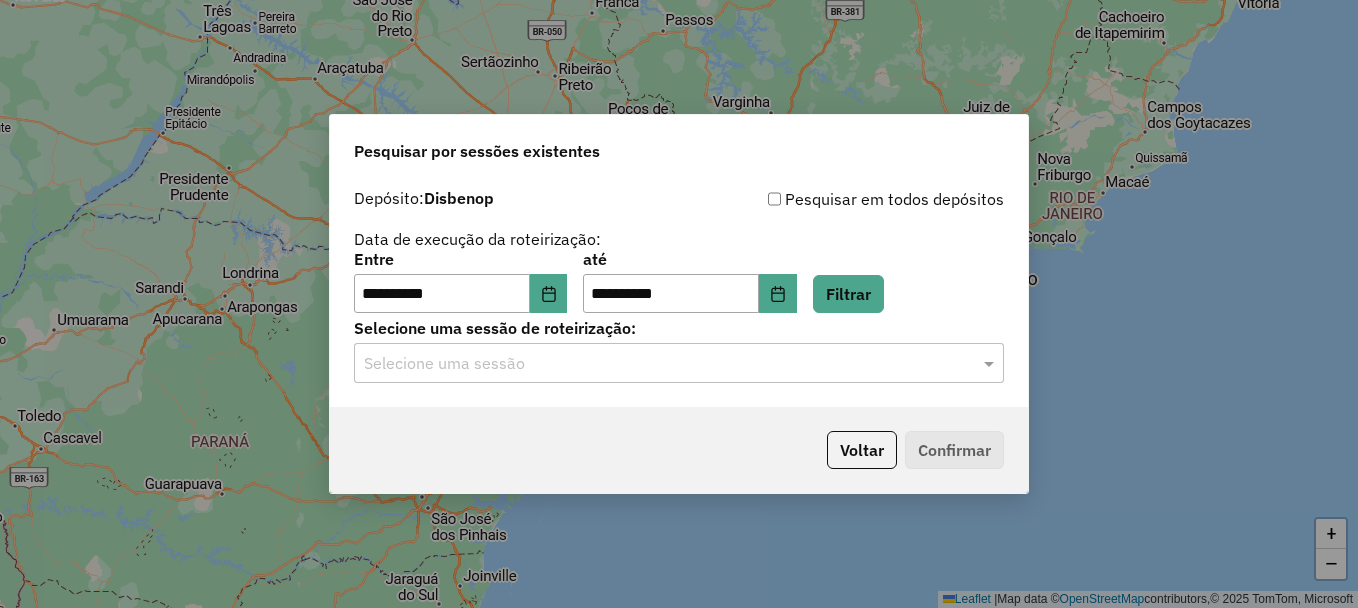 click on "Selecione uma sessão" 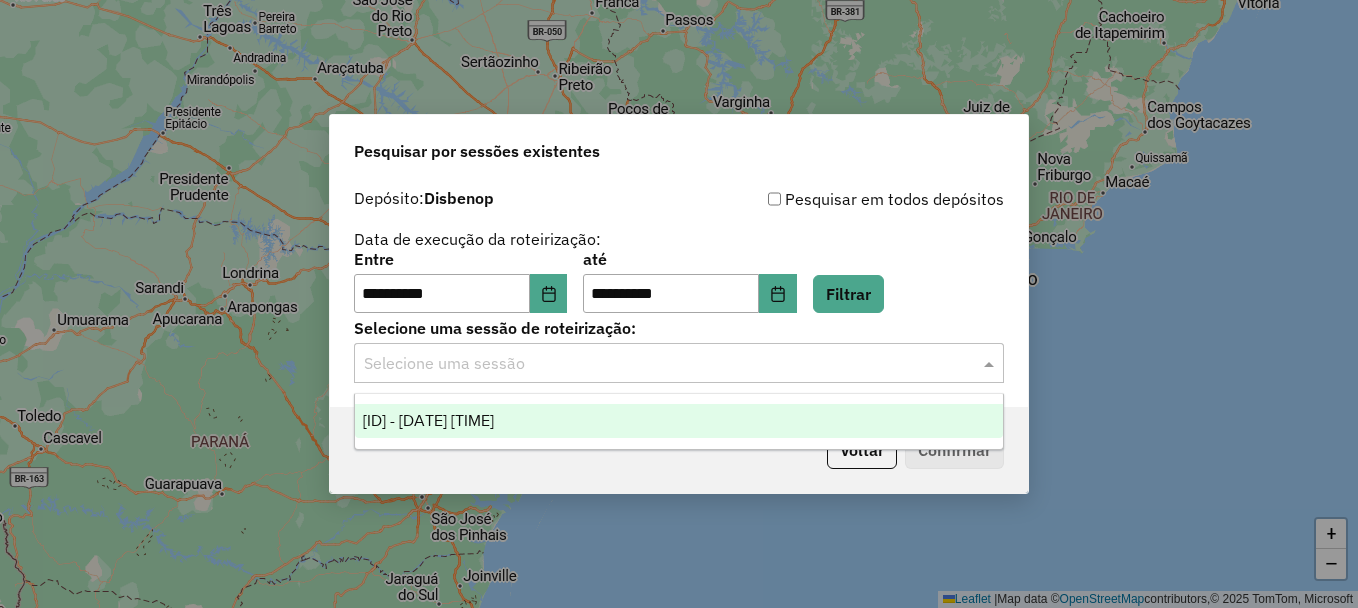 click on "976855 - 08/08/2025 20:35" at bounding box center [428, 420] 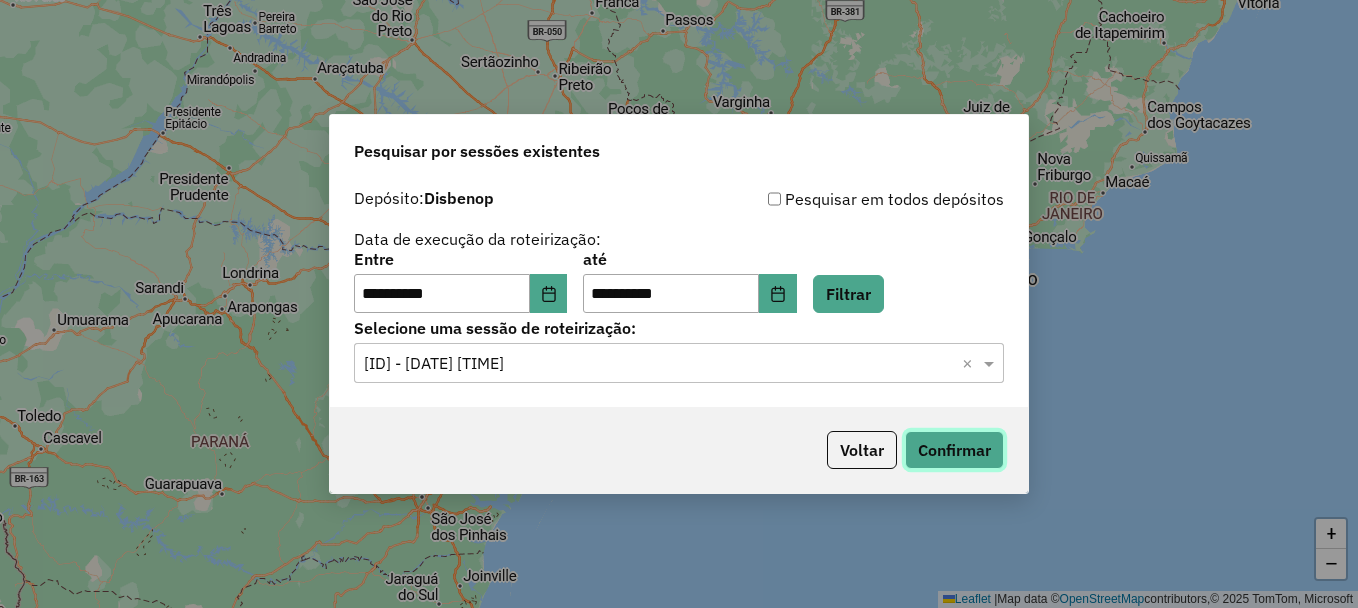 drag, startPoint x: 963, startPoint y: 458, endPoint x: 892, endPoint y: 613, distance: 170.48753 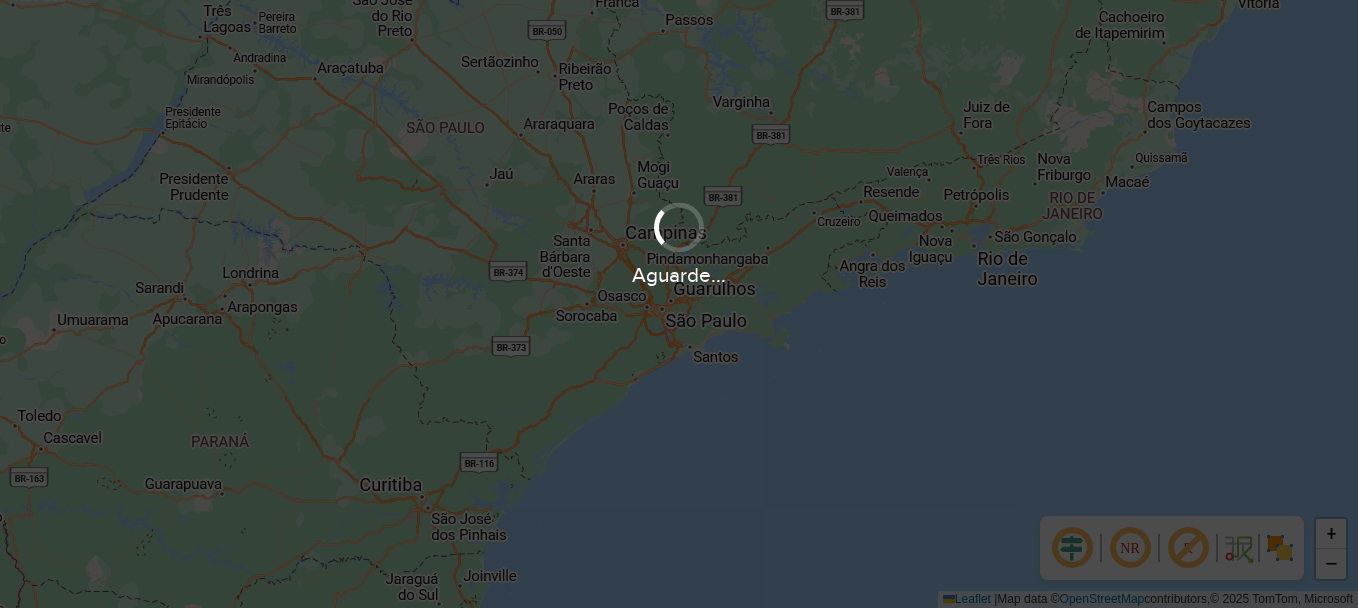 scroll, scrollTop: 0, scrollLeft: 0, axis: both 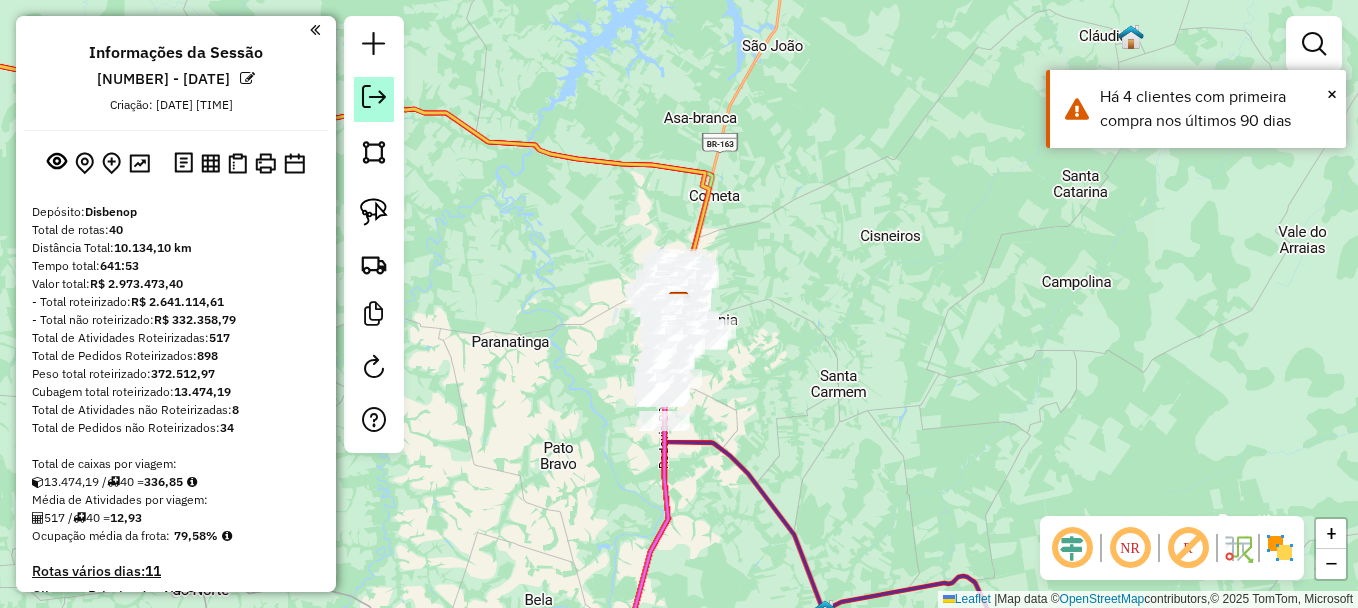 click 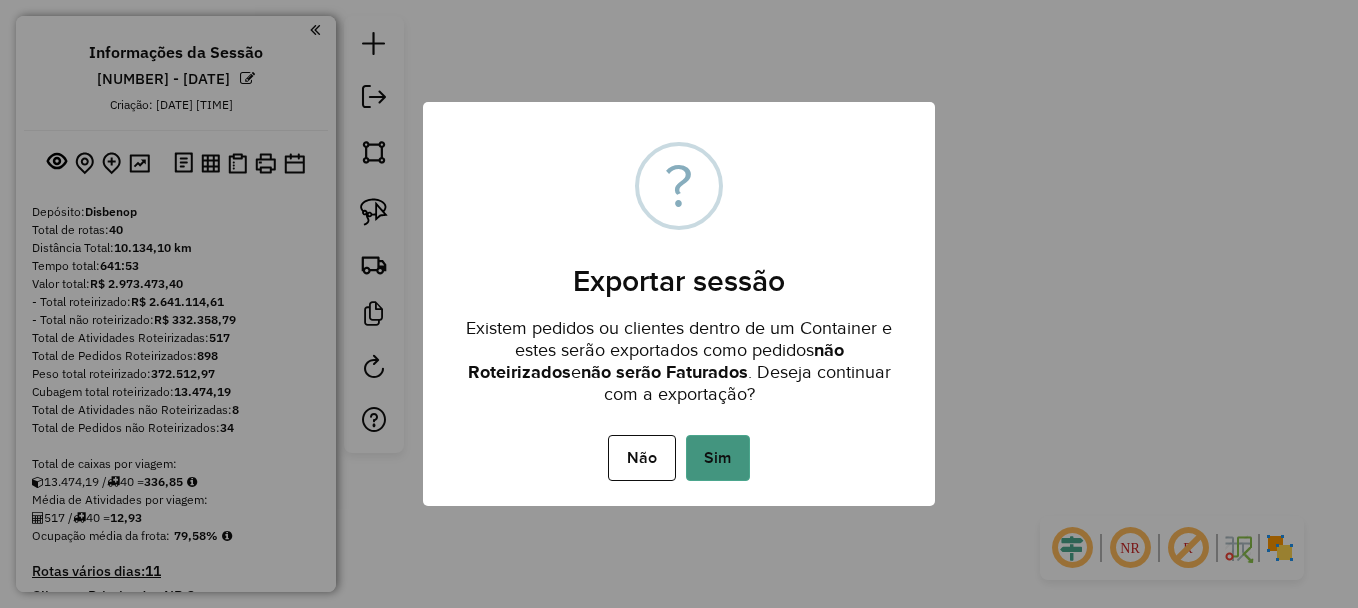 click on "Sim" at bounding box center (718, 458) 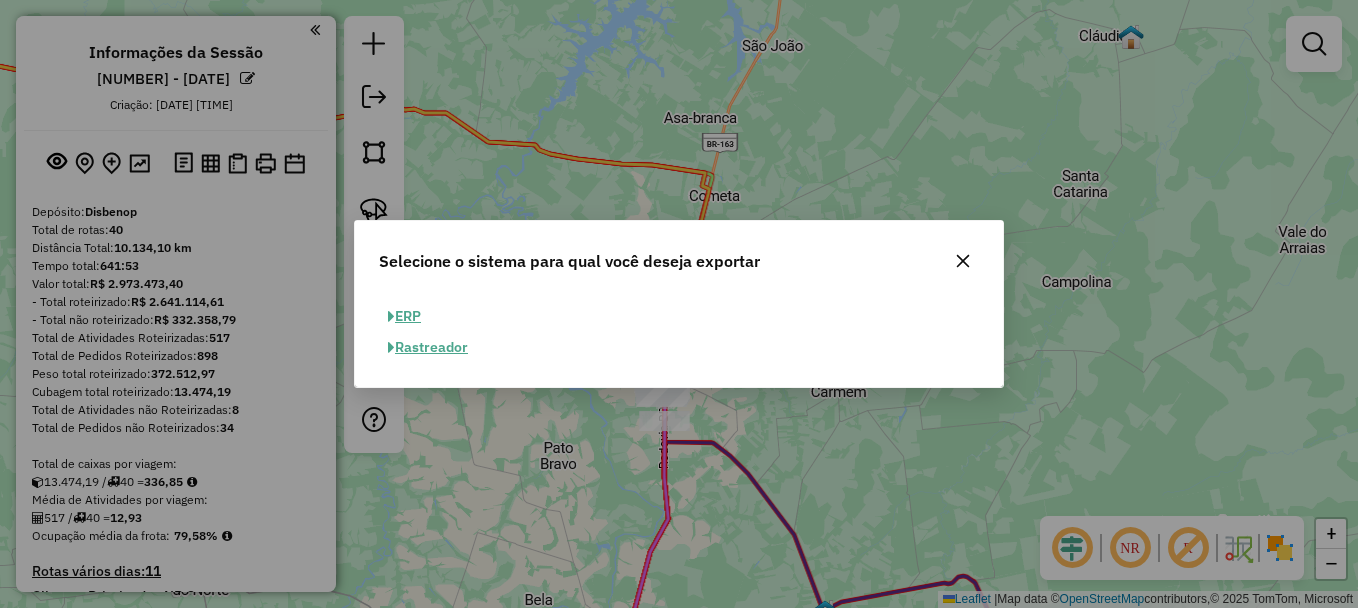 click on "ERP" 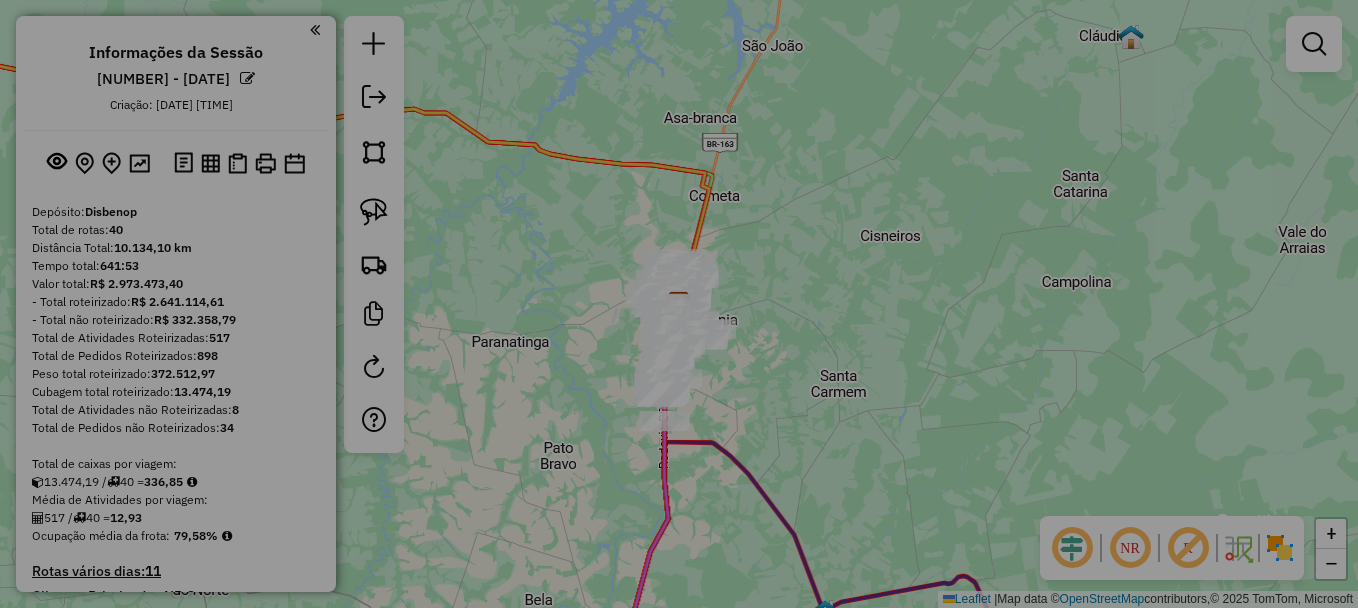 select on "**" 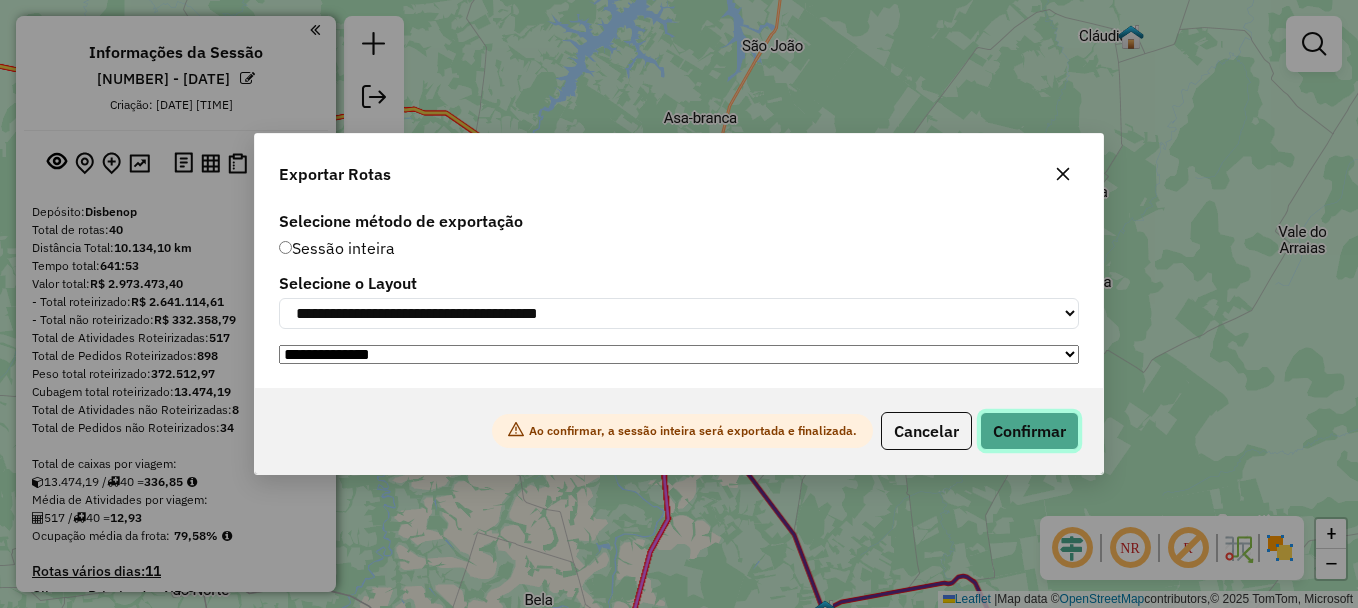 click on "Confirmar" 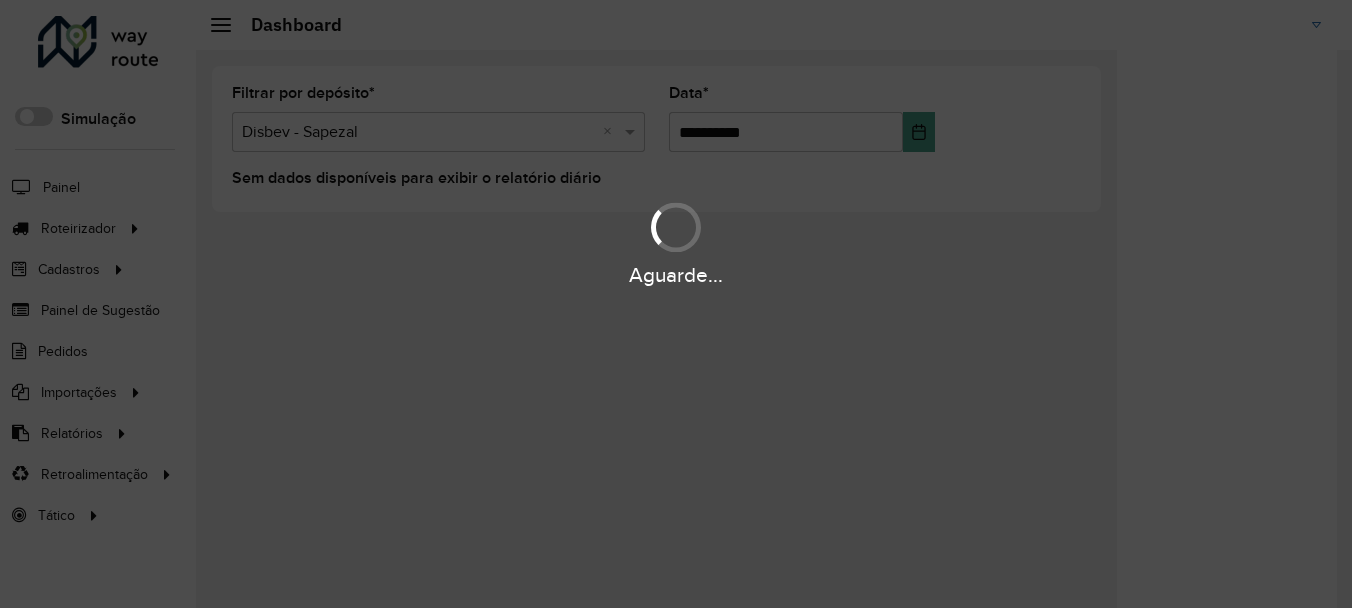 scroll, scrollTop: 0, scrollLeft: 0, axis: both 